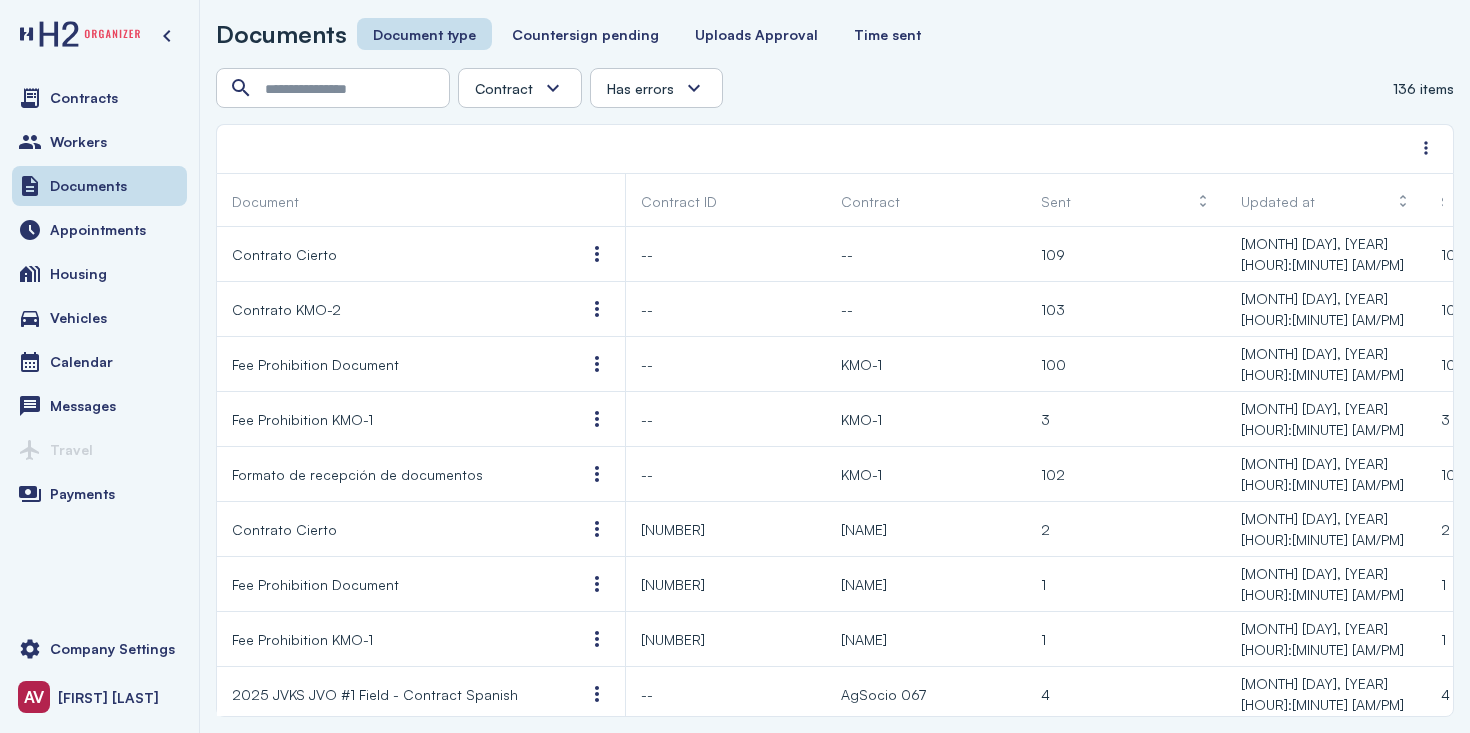scroll, scrollTop: 0, scrollLeft: 0, axis: both 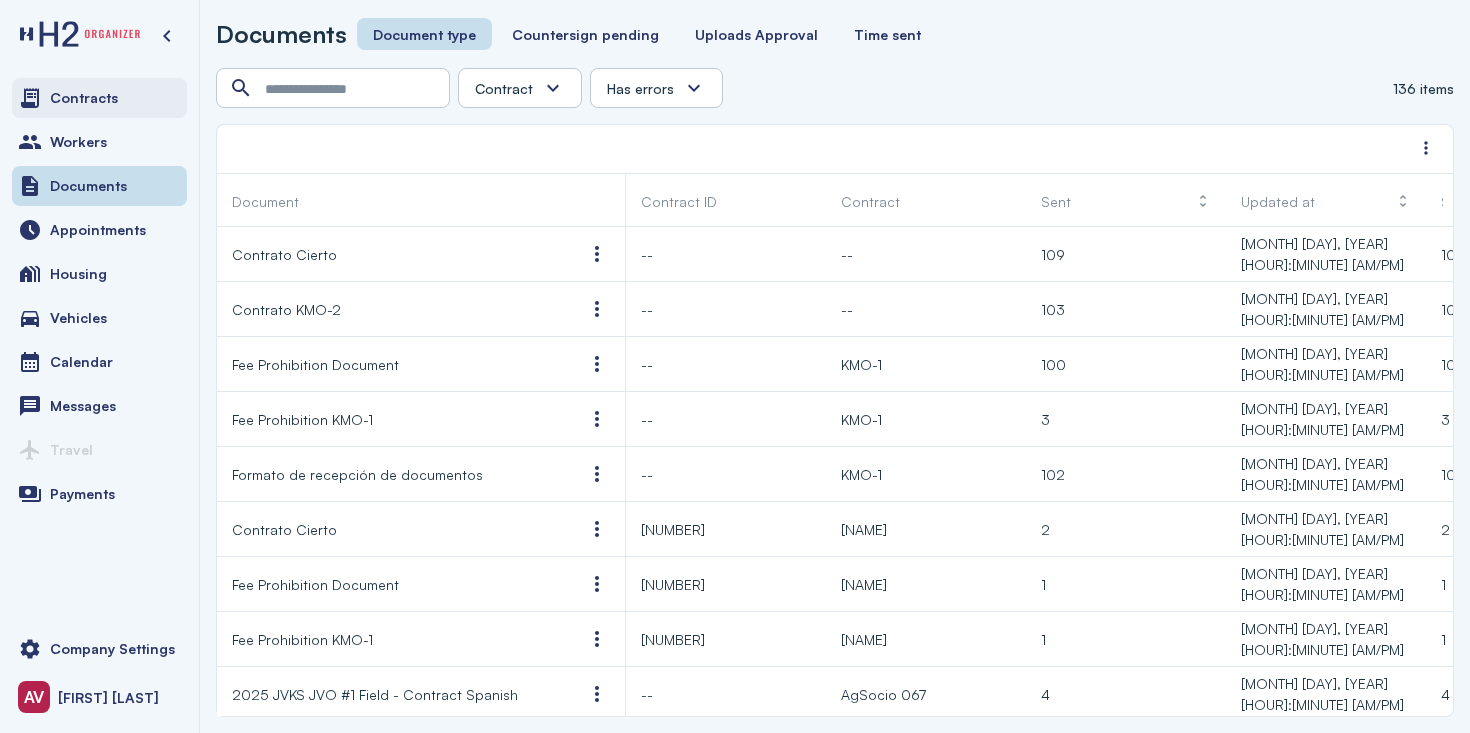click on "Contracts" at bounding box center (84, 98) 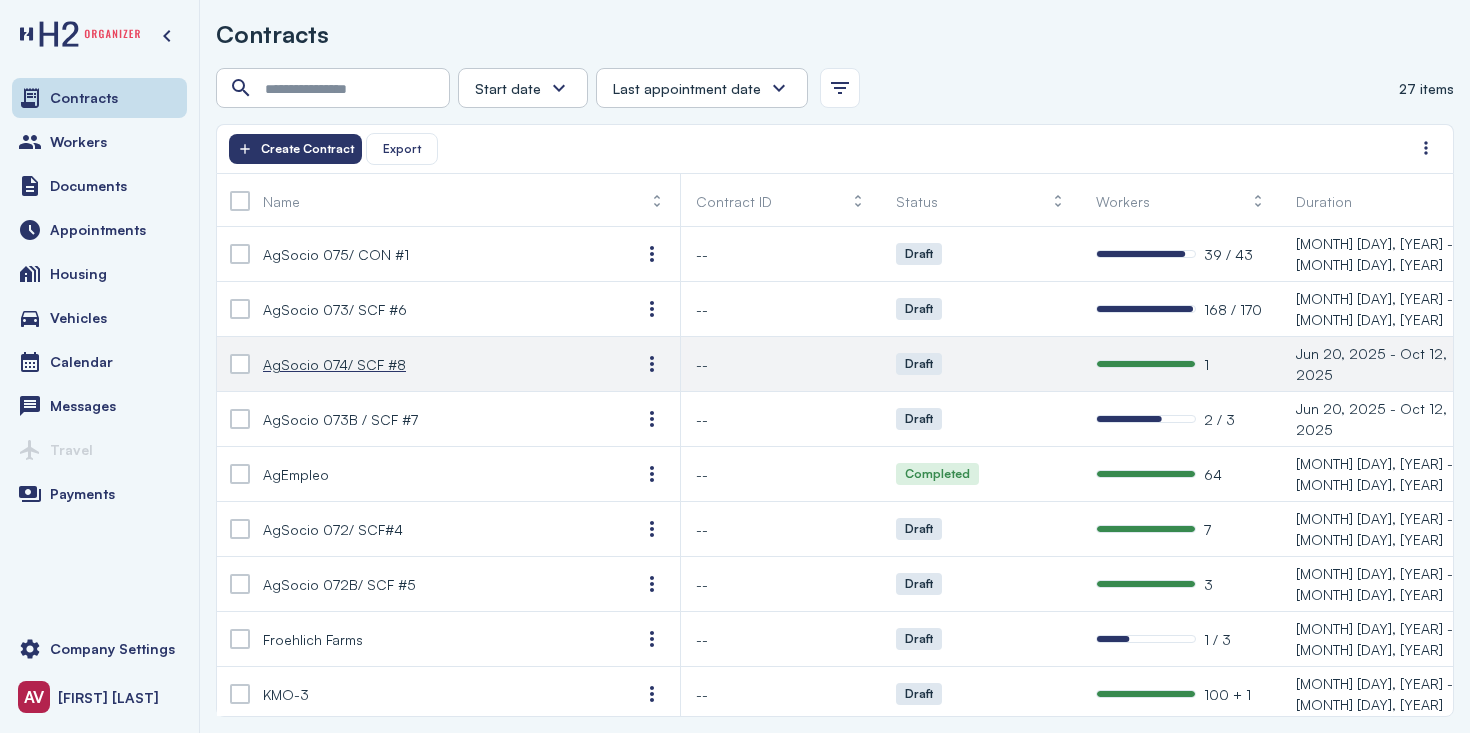 click on "AgSocio 074/ SCF #8" at bounding box center (436, 364) 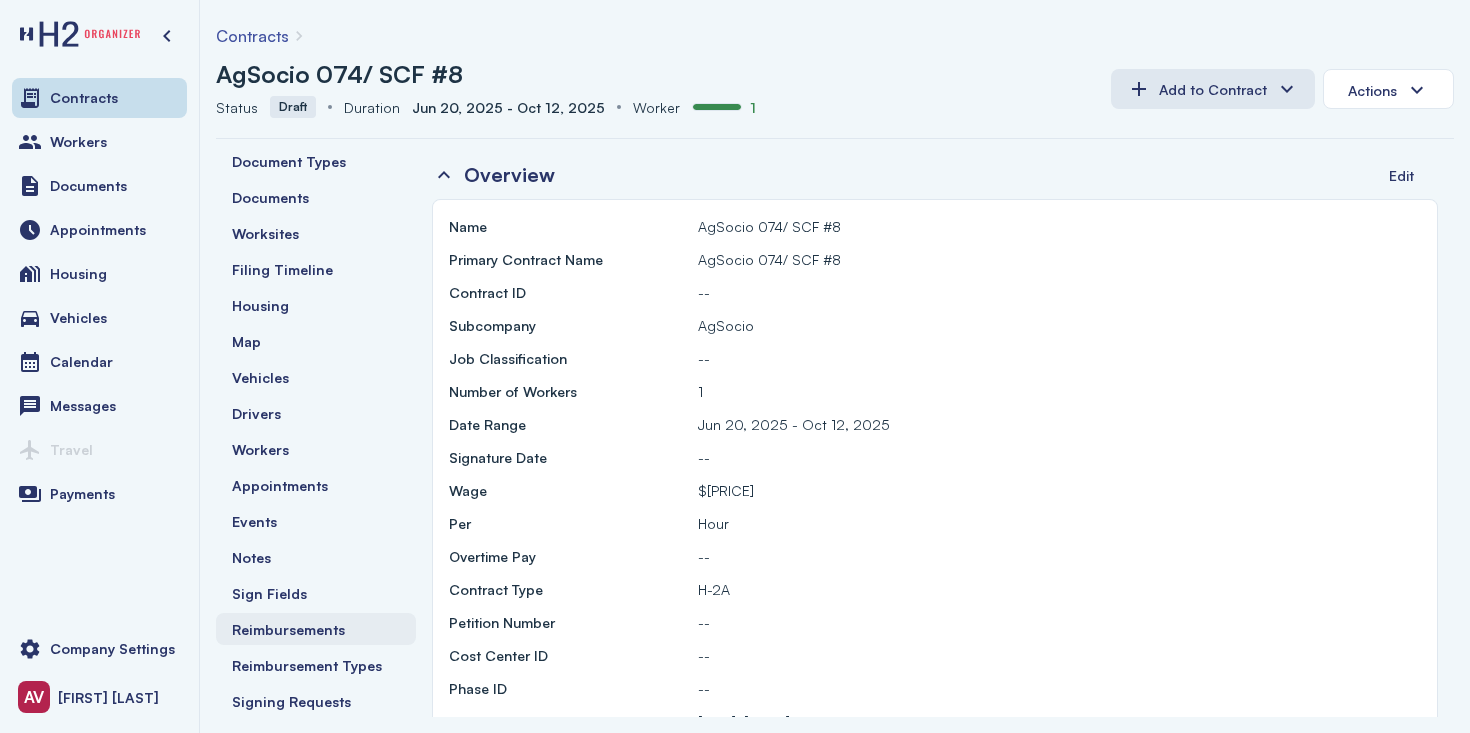 scroll, scrollTop: 45, scrollLeft: 0, axis: vertical 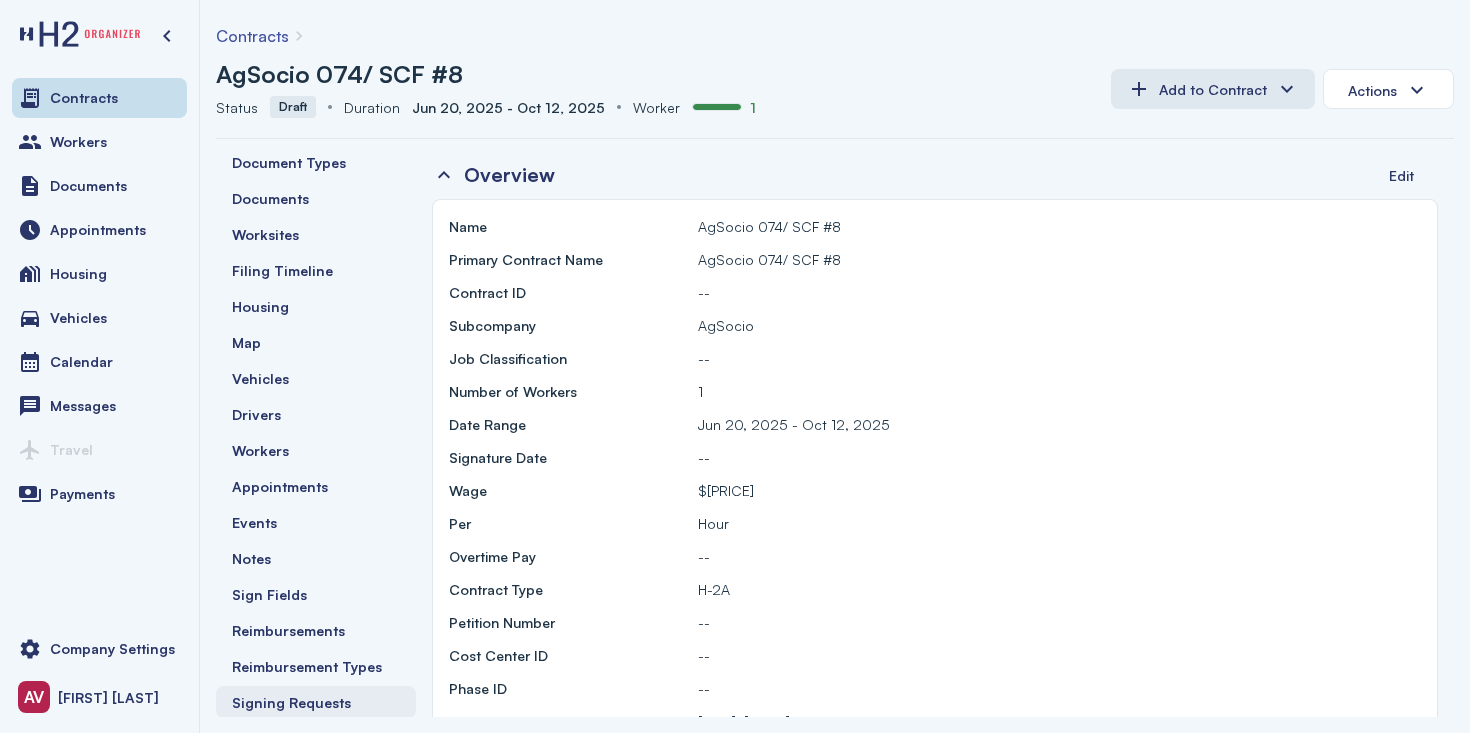 click on "Signing Requests" at bounding box center [291, 702] 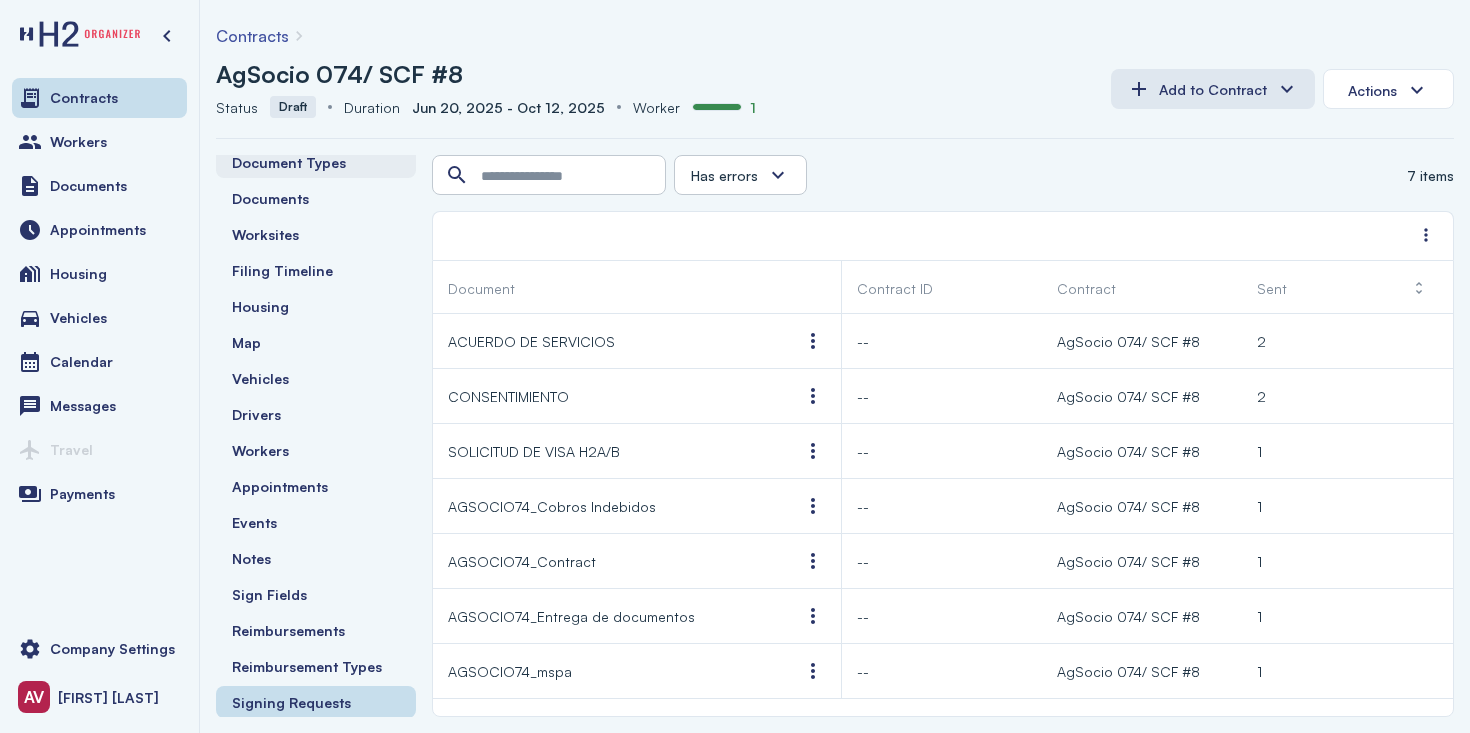 click on "Document Types" at bounding box center [289, 162] 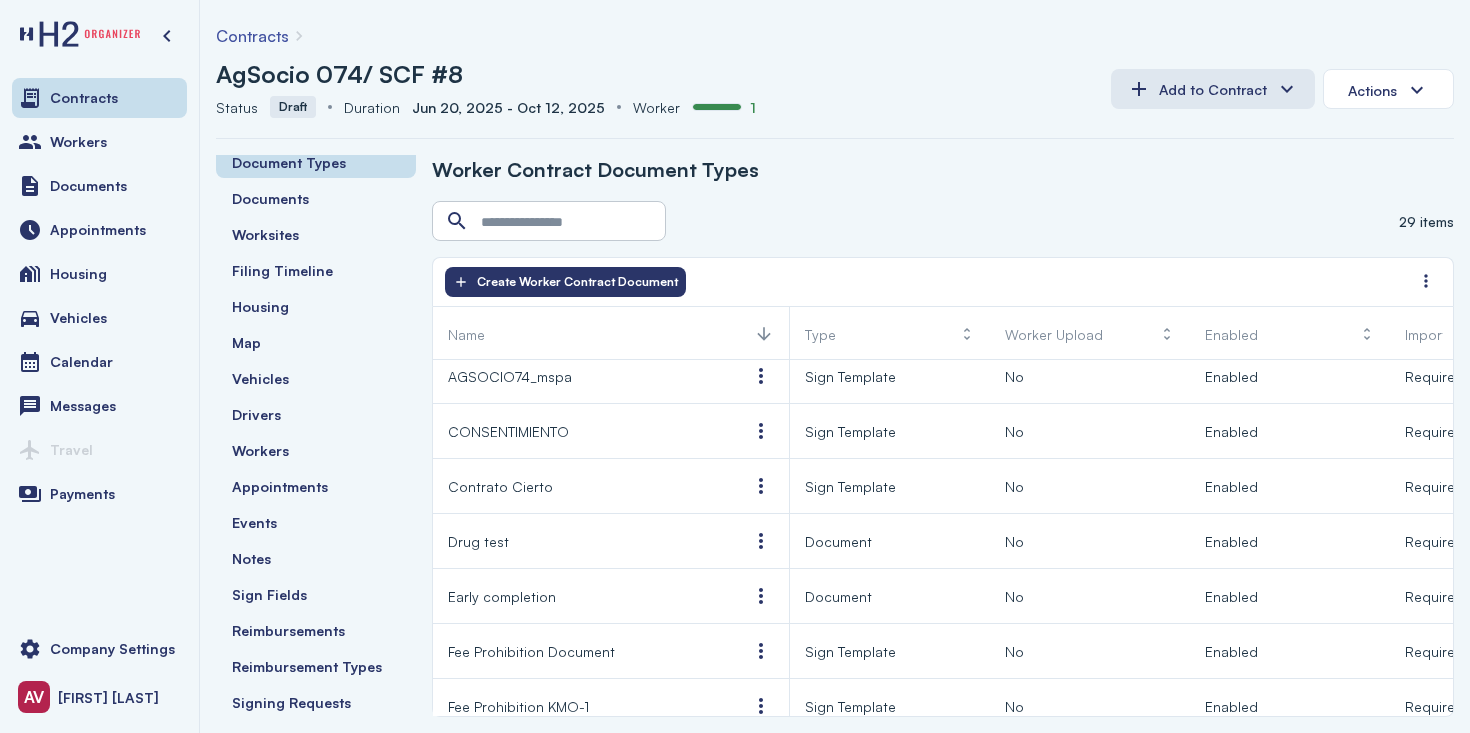 scroll, scrollTop: 228, scrollLeft: 116, axis: both 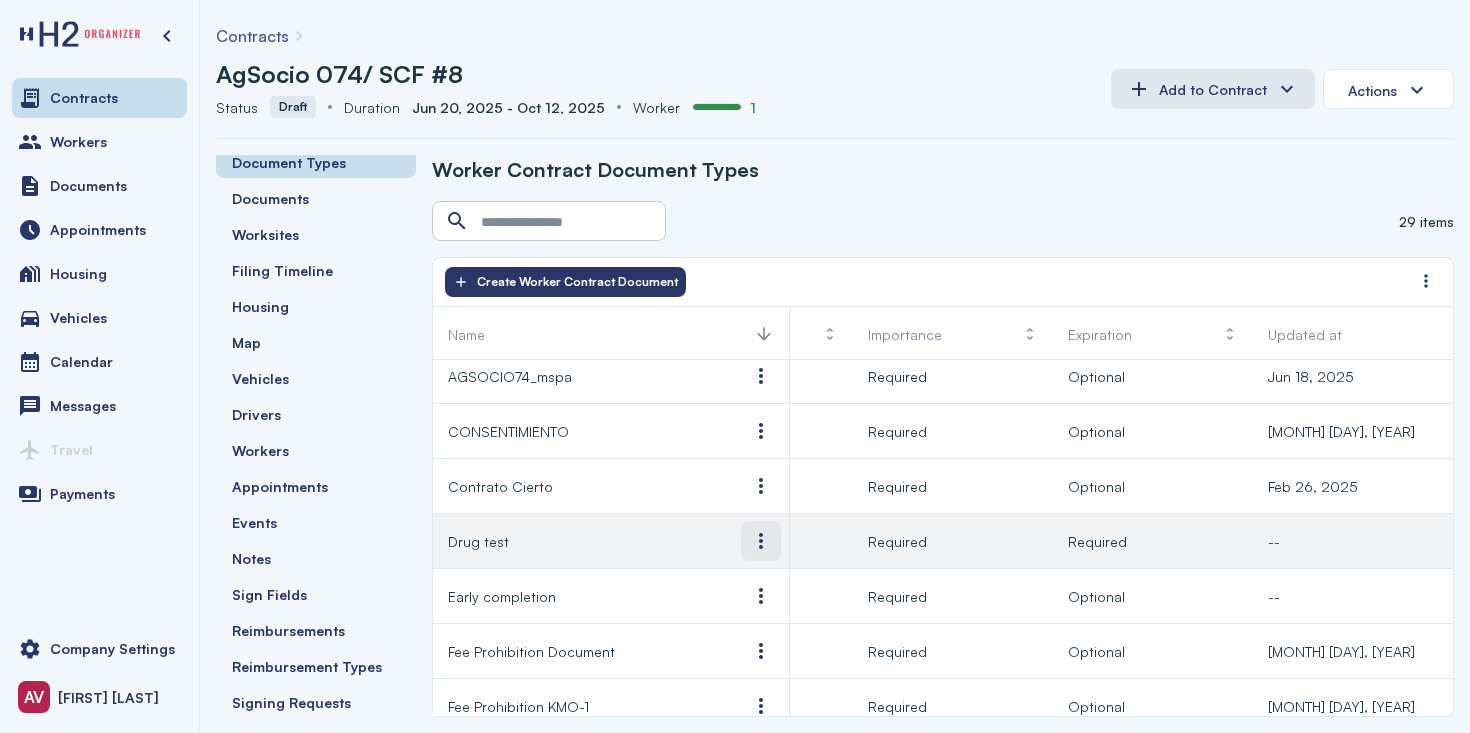 click at bounding box center (761, 541) 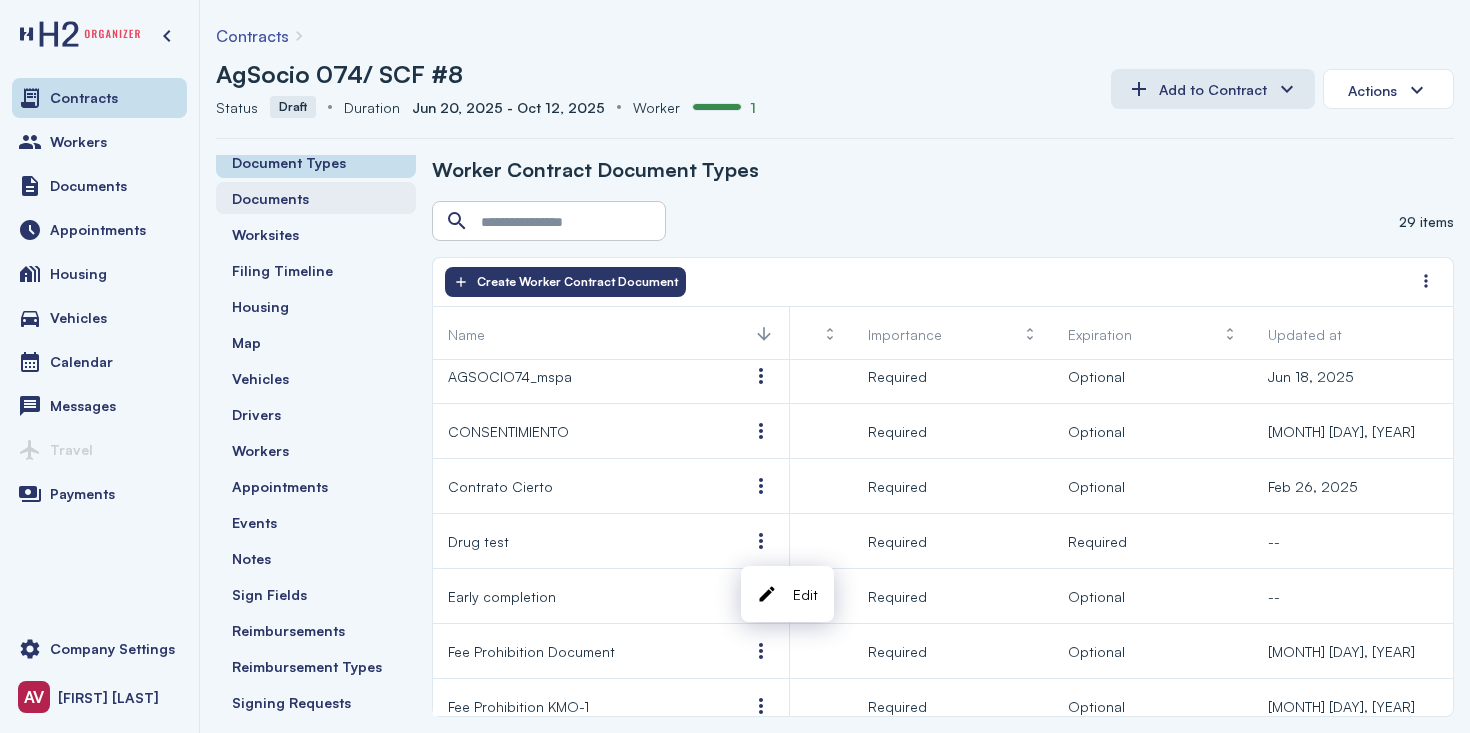 click on "Documents" at bounding box center (270, 198) 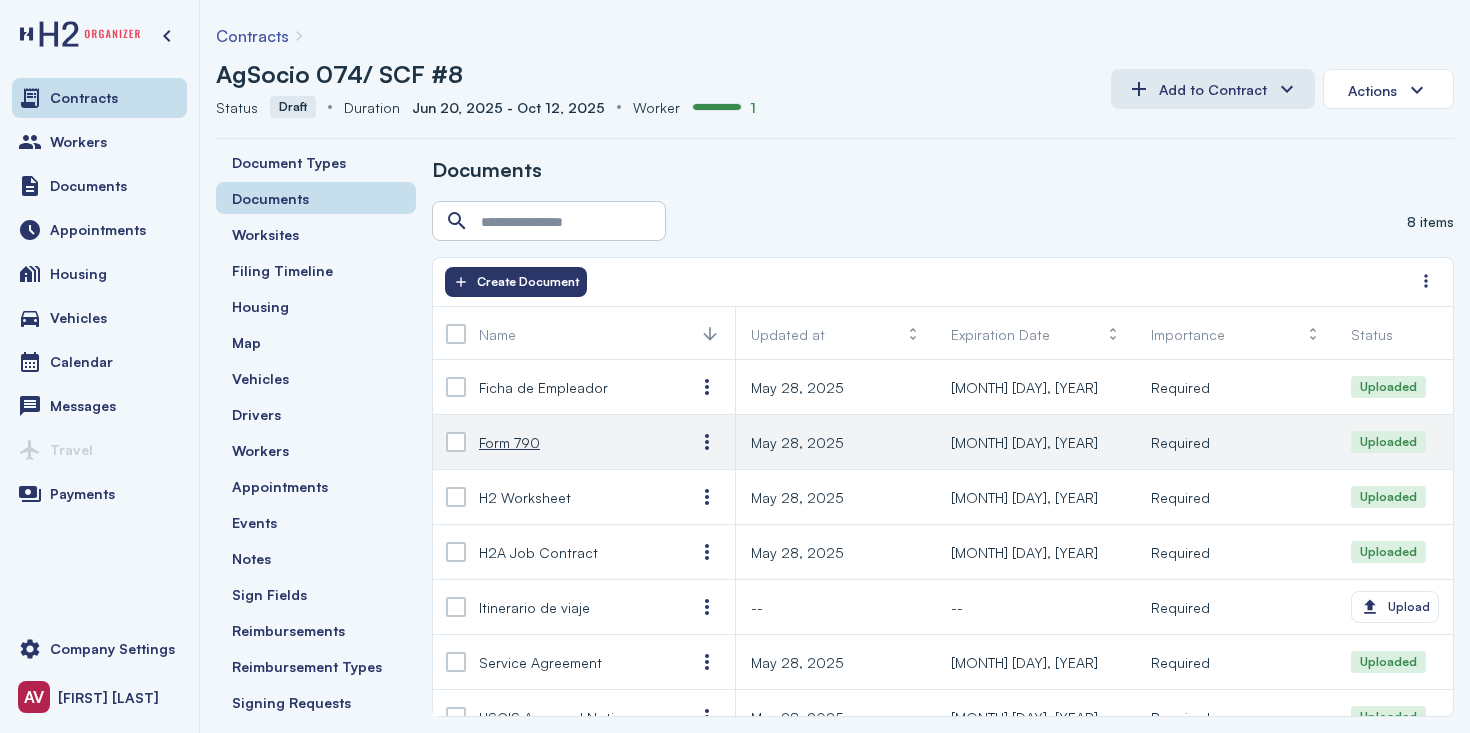 scroll, scrollTop: 84, scrollLeft: 0, axis: vertical 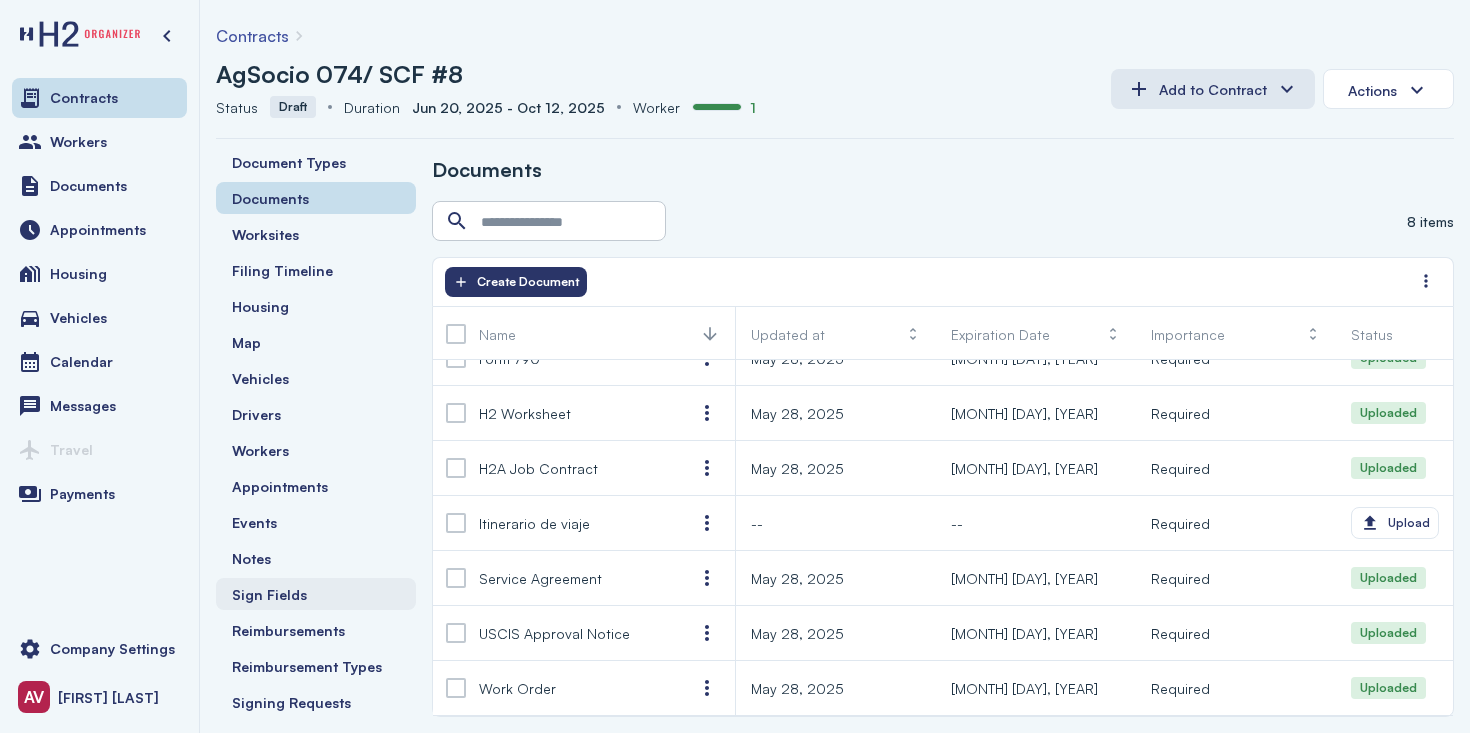 click on "Sign Fields" at bounding box center (316, 594) 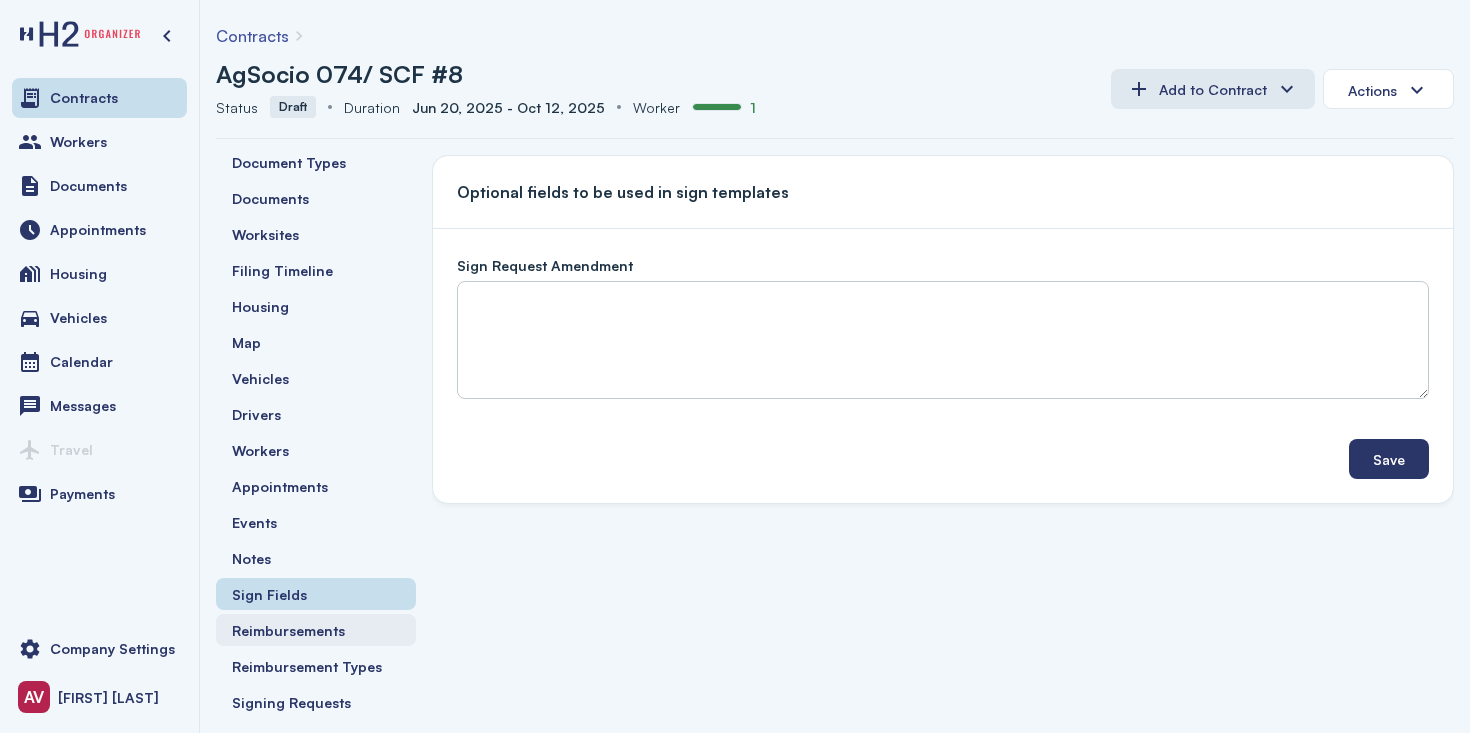 click on "Reimbursements" at bounding box center [288, 630] 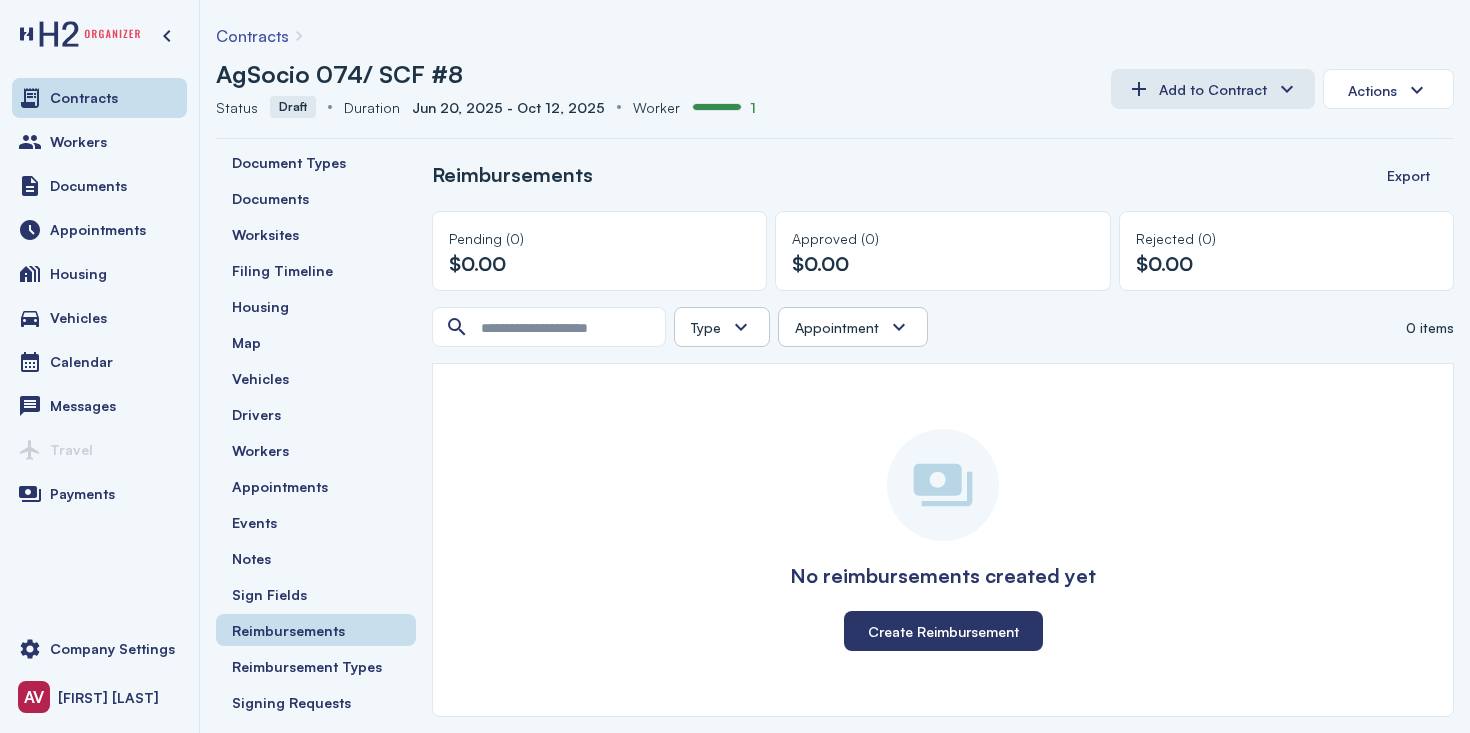 click on "Contracts AgSocio 074/ SCF #8 Status Status Draft Duration Duration [MONTH] [DAY], [YEAR] - [MONTH] [DAY], [YEAR] Worker Worker 1 Add to Contract Actions General Info Document Types Documents Worksites Filing Timeline Housing Map Vehicles Drivers Workers Appointments Events Notes Sign Fields Reimbursements Reimbursement Types Signing Requests Reimbursements Export Pending (0) $0.00 Approved (0) $0.00 Rejected (0) $0.00 Type No Data Available Appointment No Data Available 0 items No reimbursements created yet Create Reimbursement" at bounding box center [835, 366] 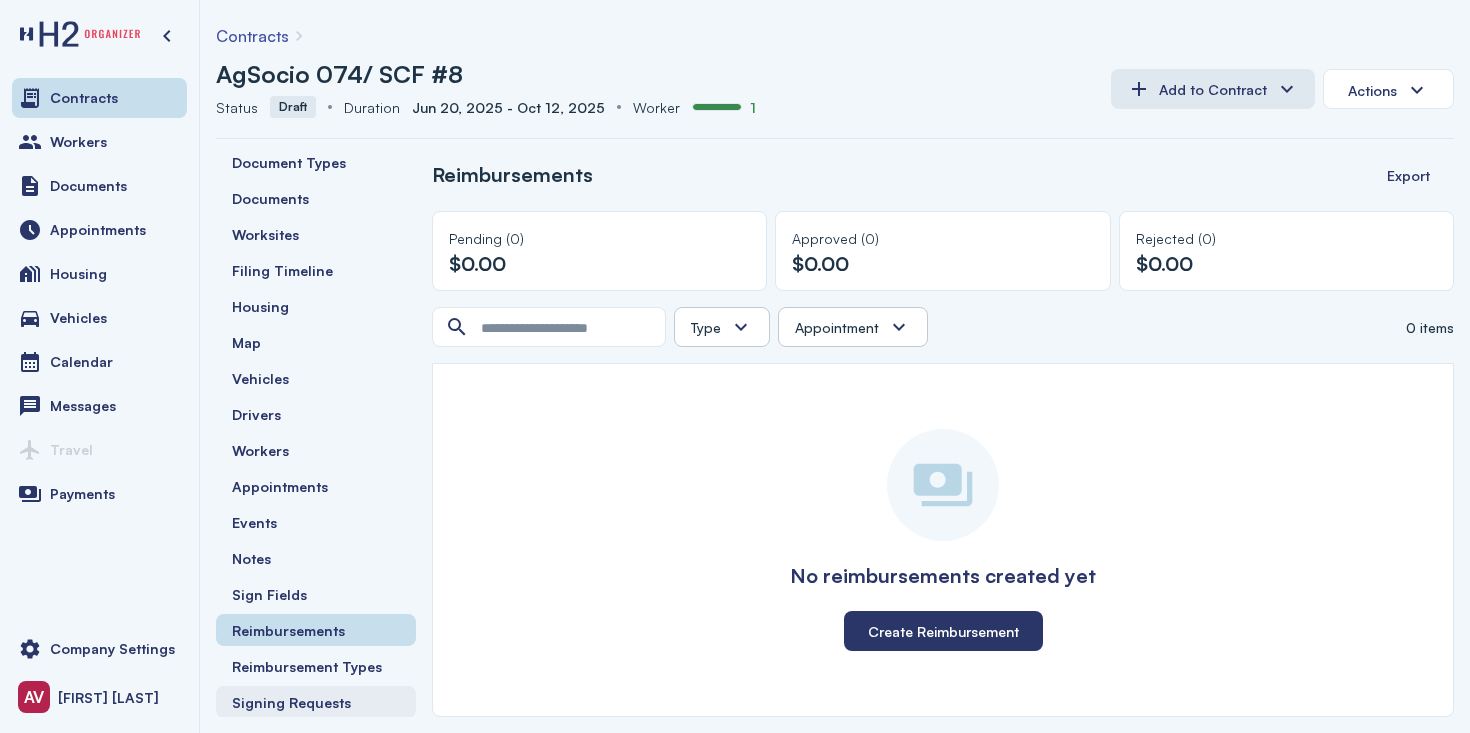 click on "Signing Requests" at bounding box center (291, 702) 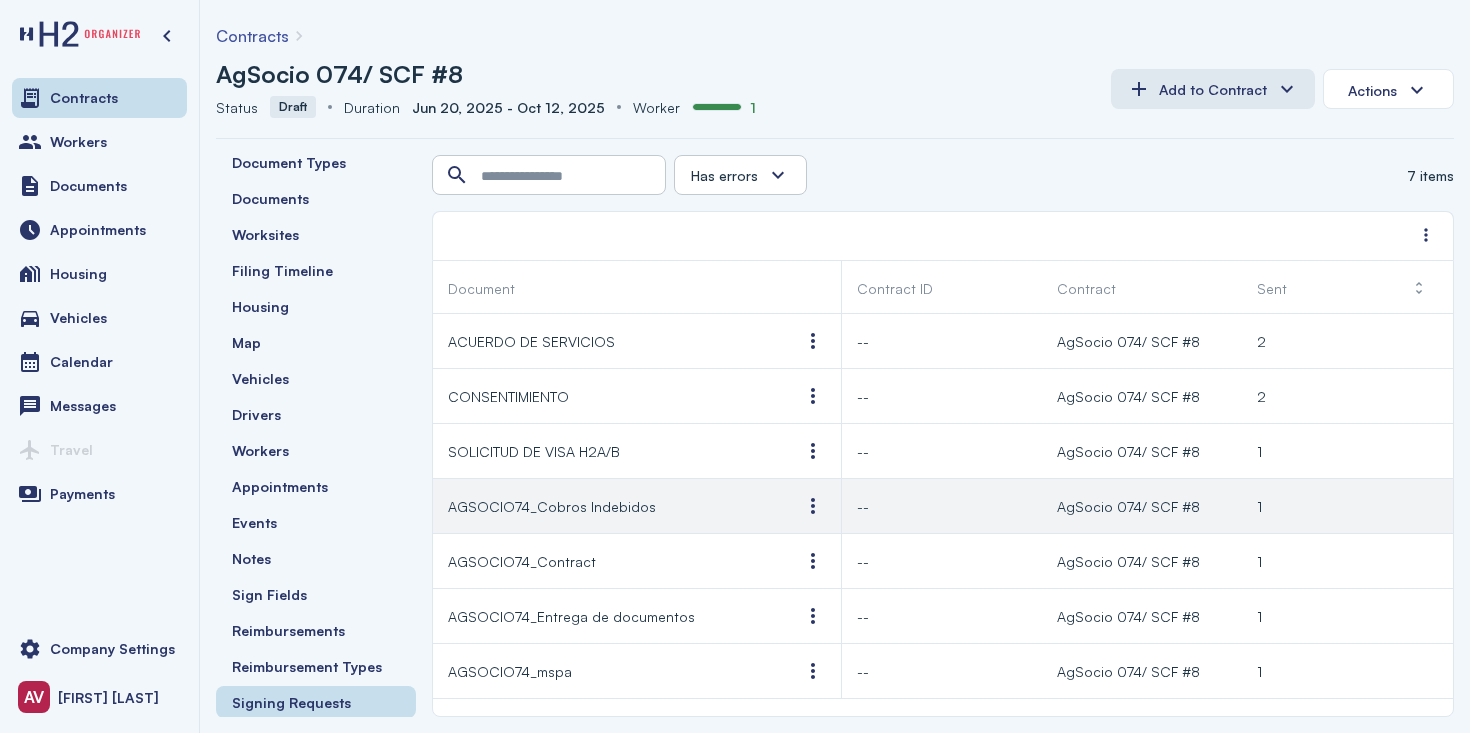 scroll, scrollTop: 0, scrollLeft: 8, axis: horizontal 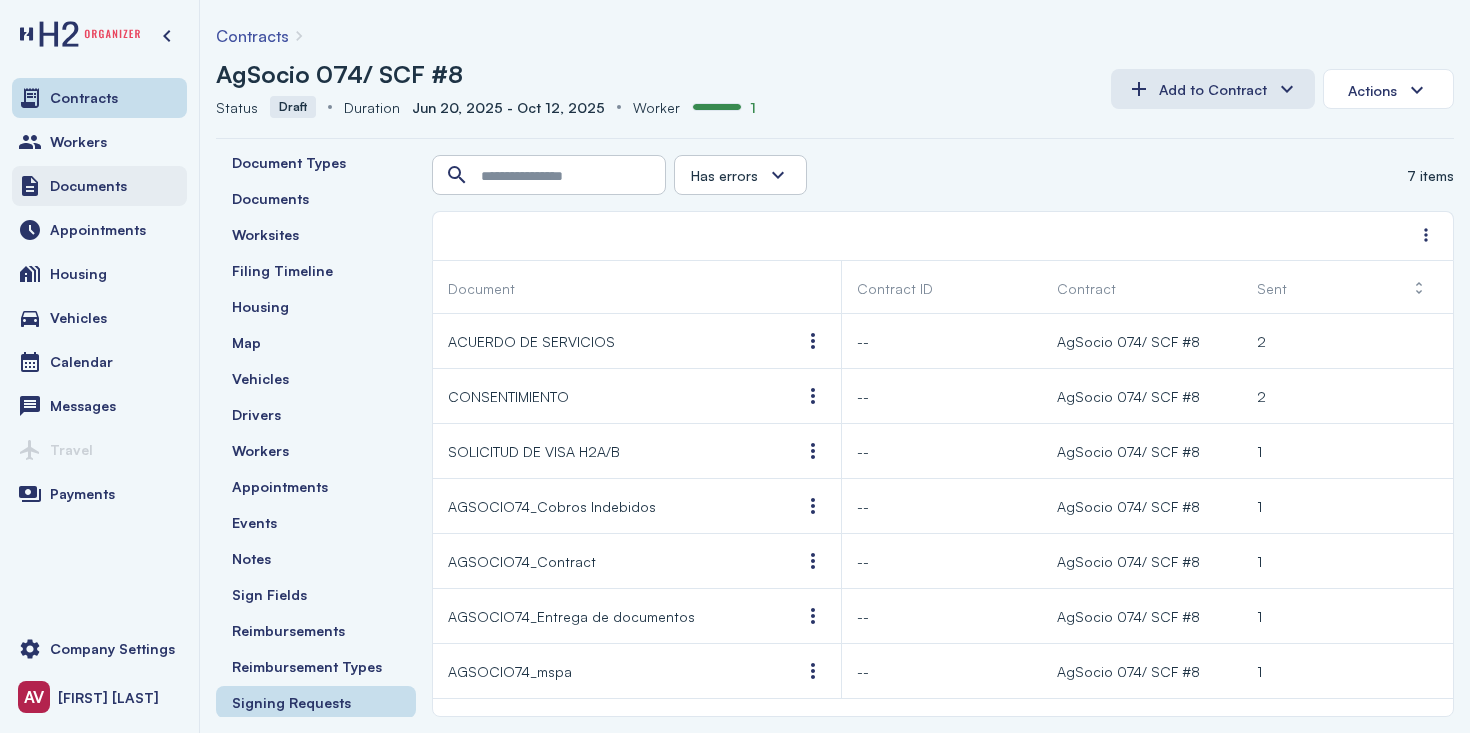 click on "Documents" at bounding box center (99, 186) 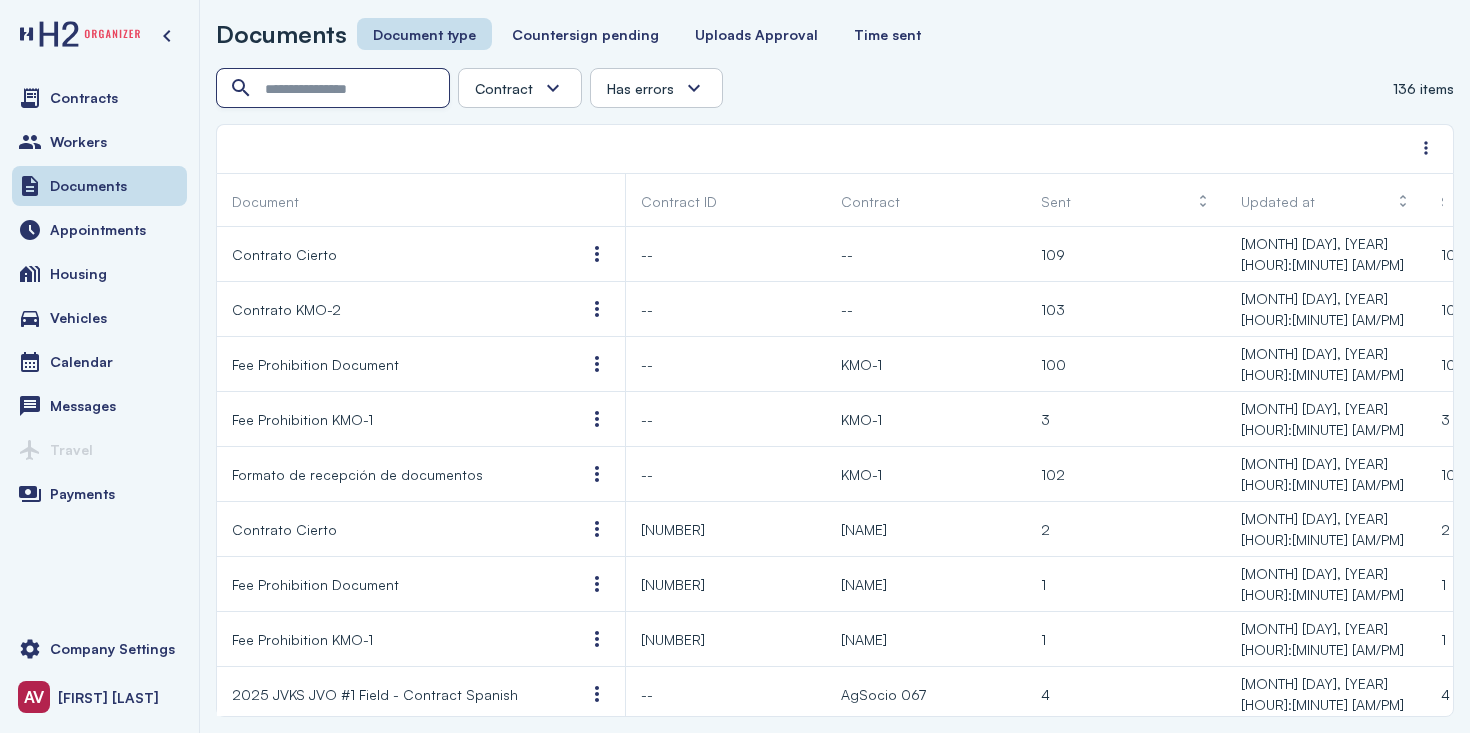 click at bounding box center (335, 89) 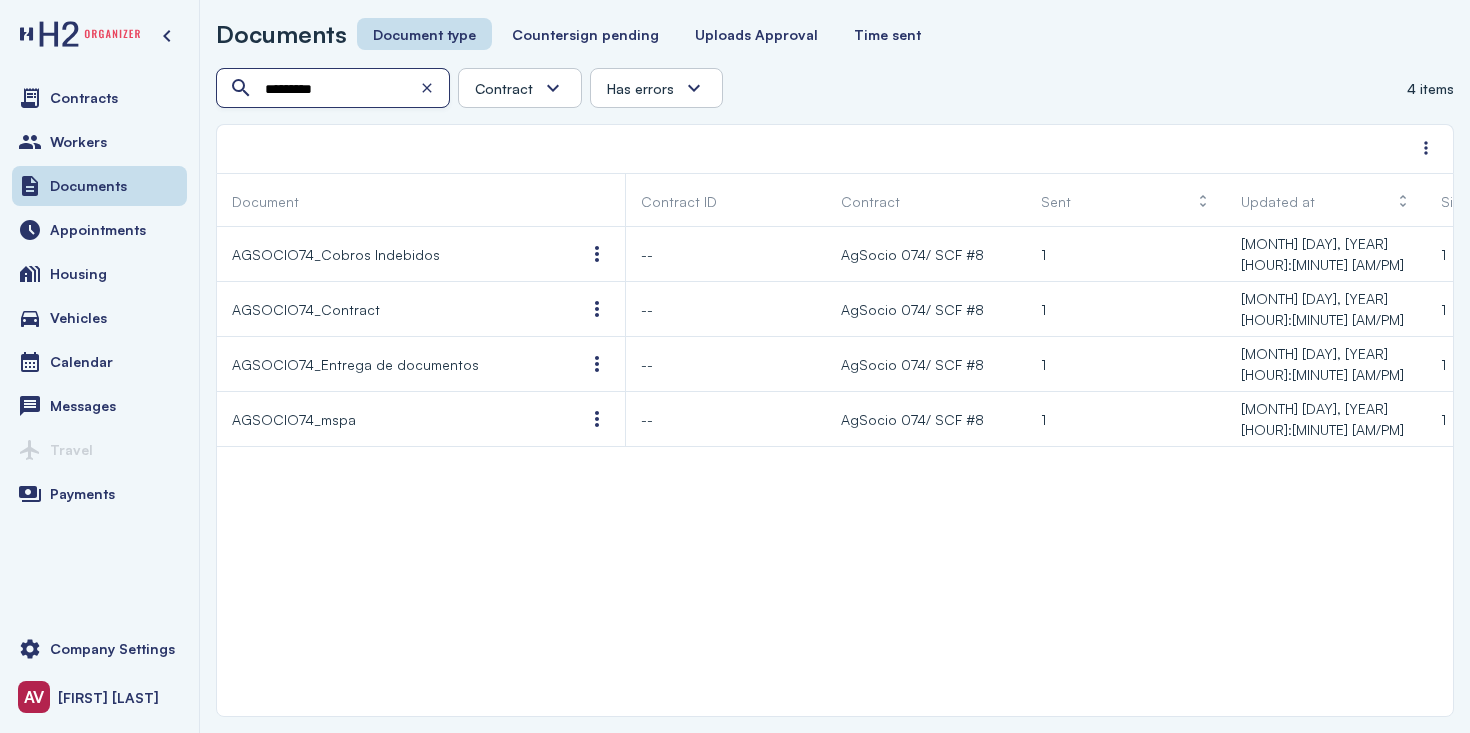 click on "*********" at bounding box center (335, 89) 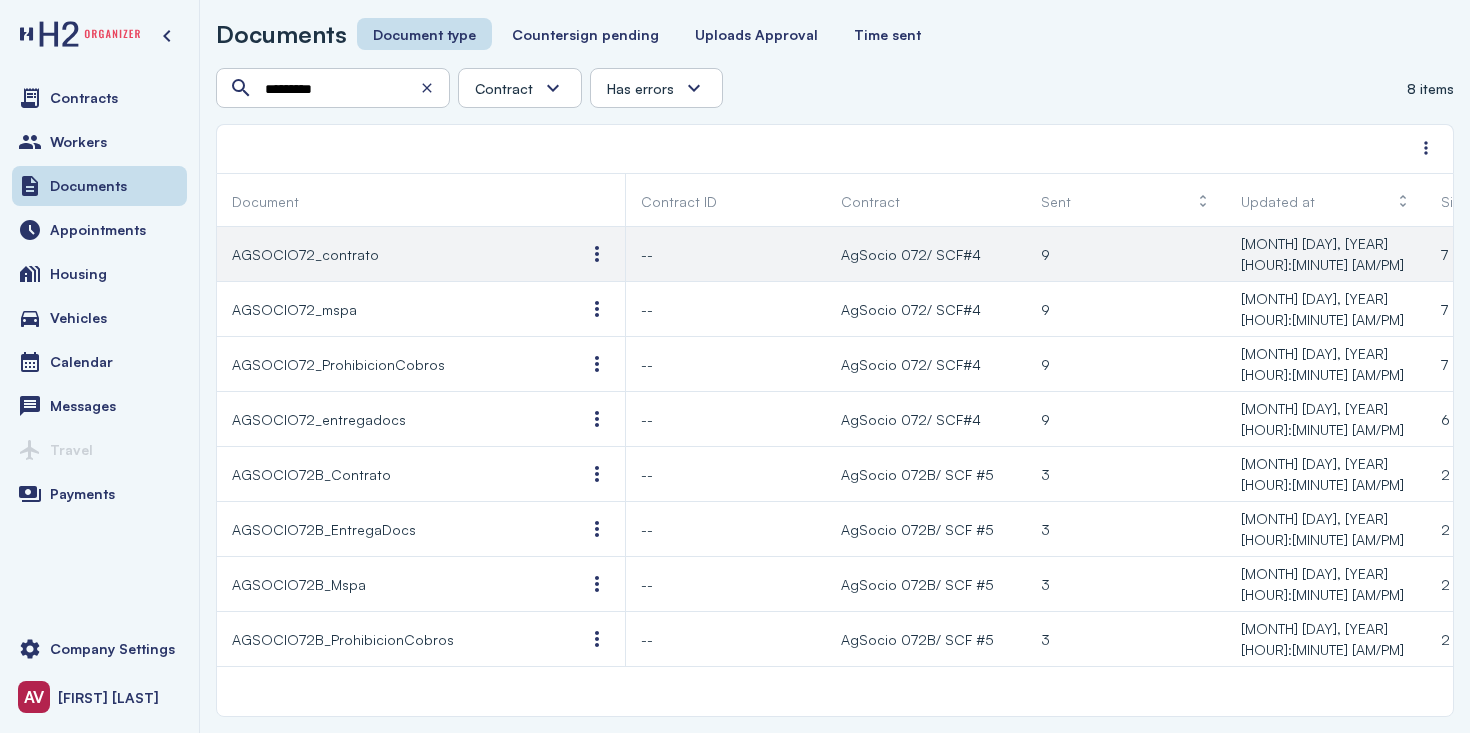 click on "AGSOCIO72_contrato" at bounding box center (305, 254) 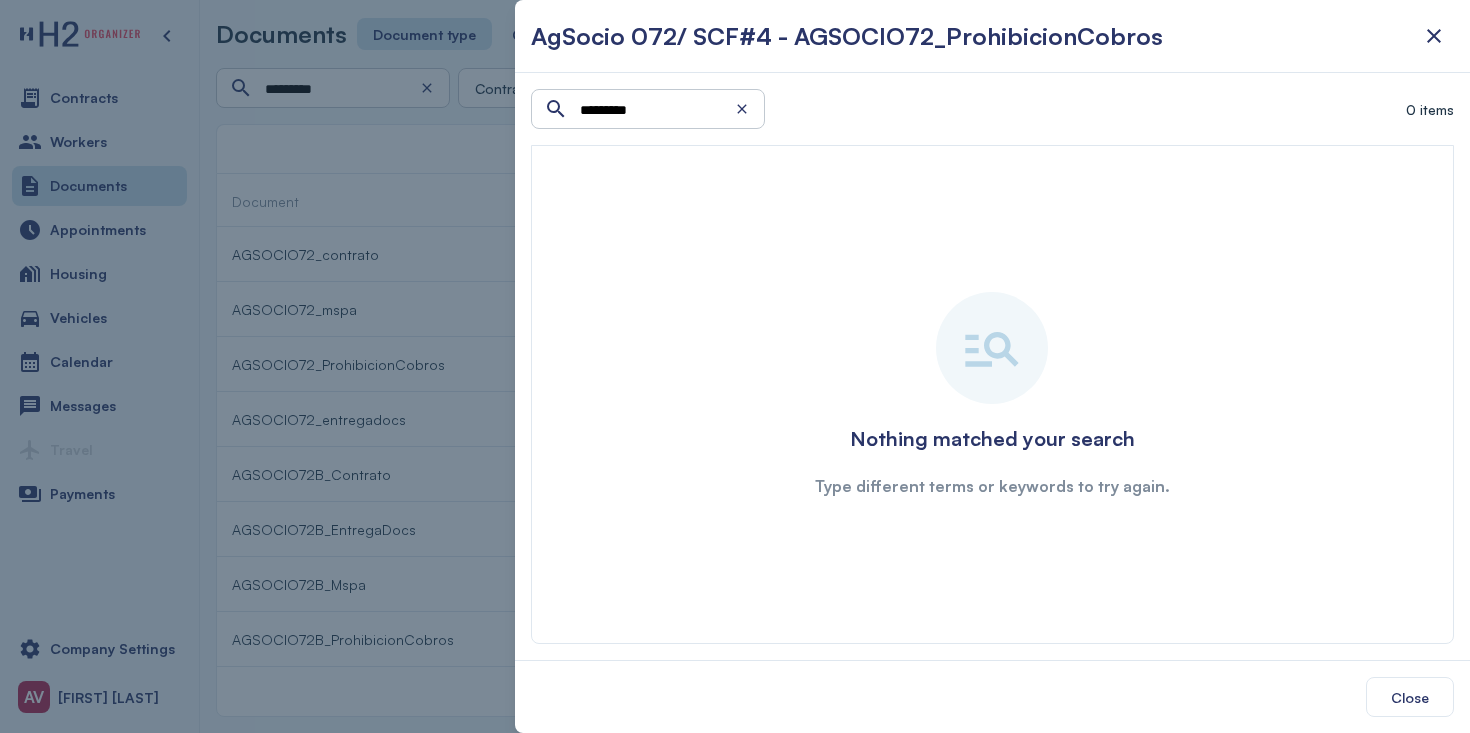 click at bounding box center (735, 366) 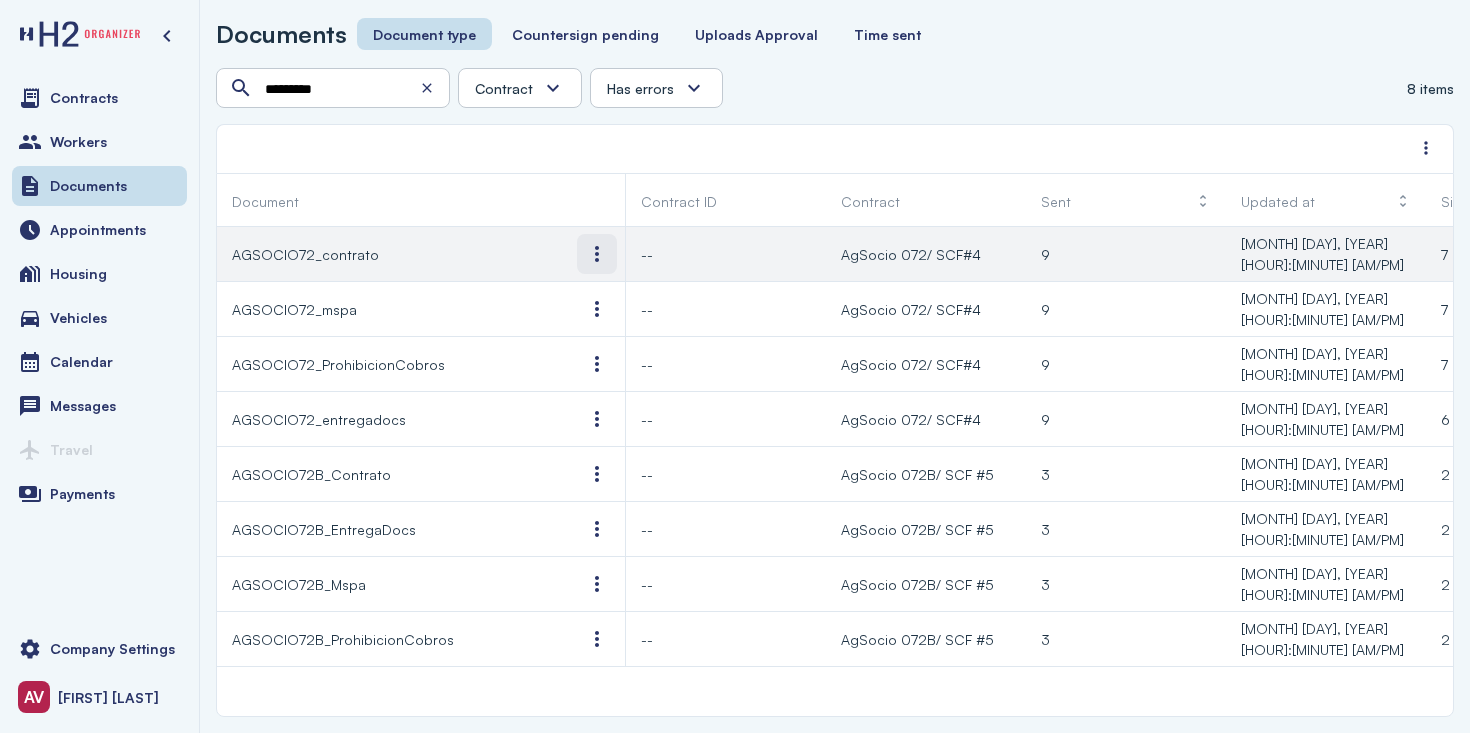 click at bounding box center (597, 254) 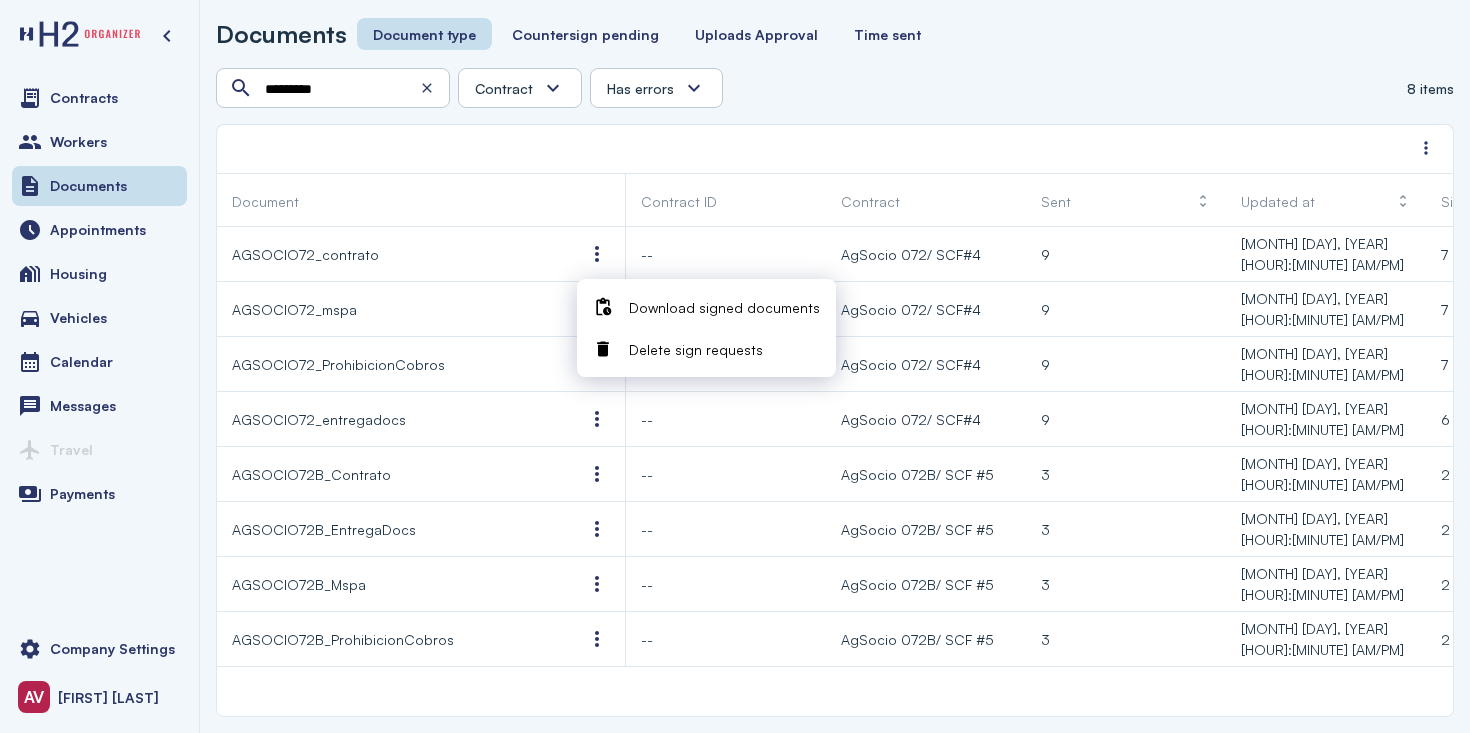 click on "Download signed documents" at bounding box center [724, 307] 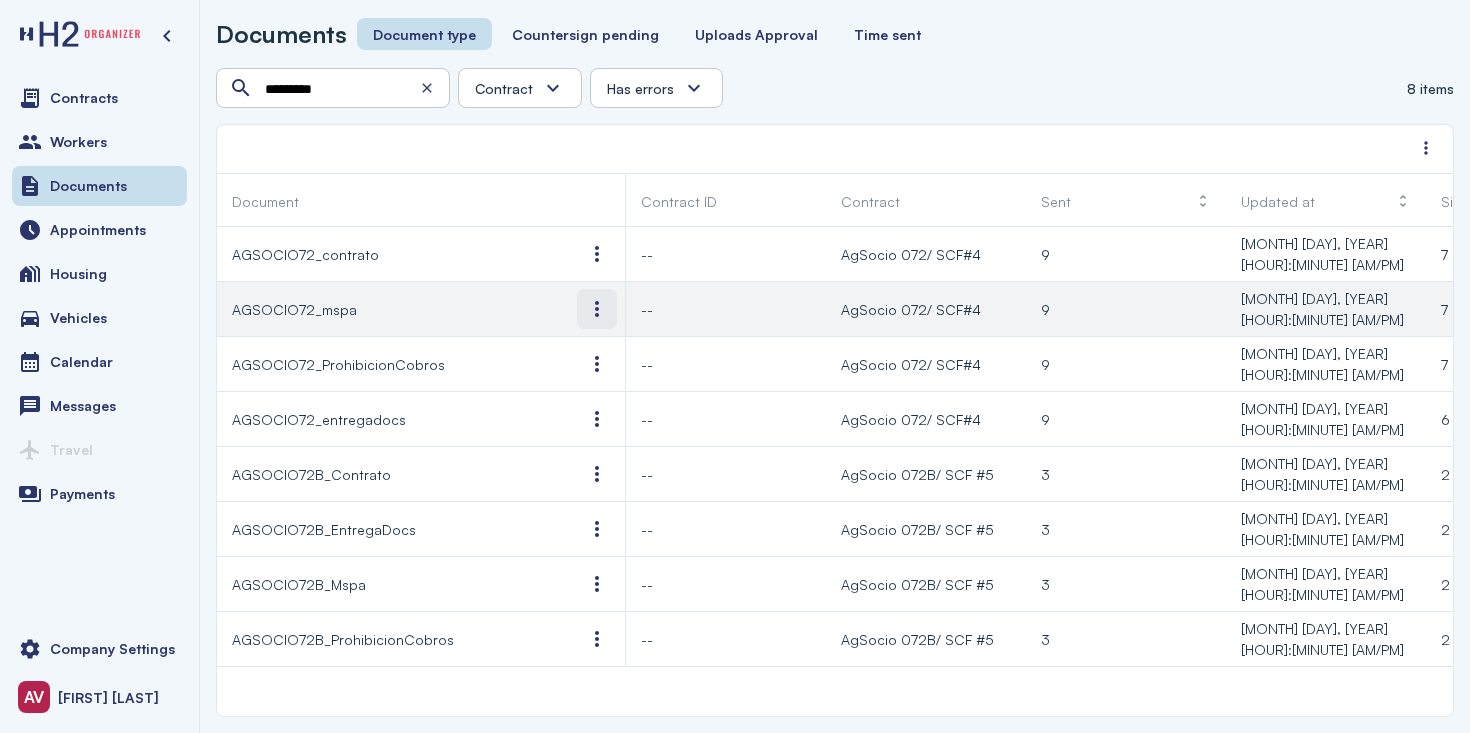 click at bounding box center (597, 309) 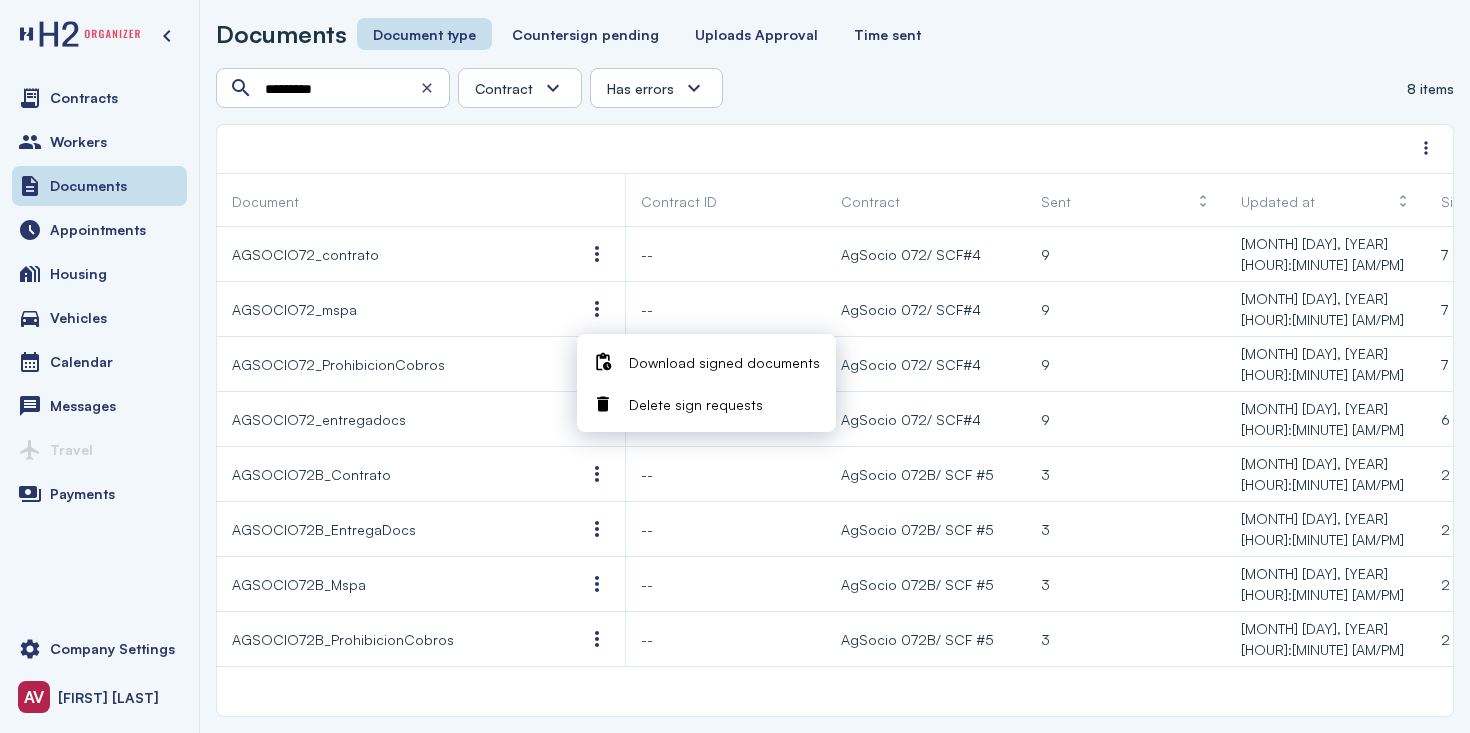 click on "Download signed documents" at bounding box center (724, 362) 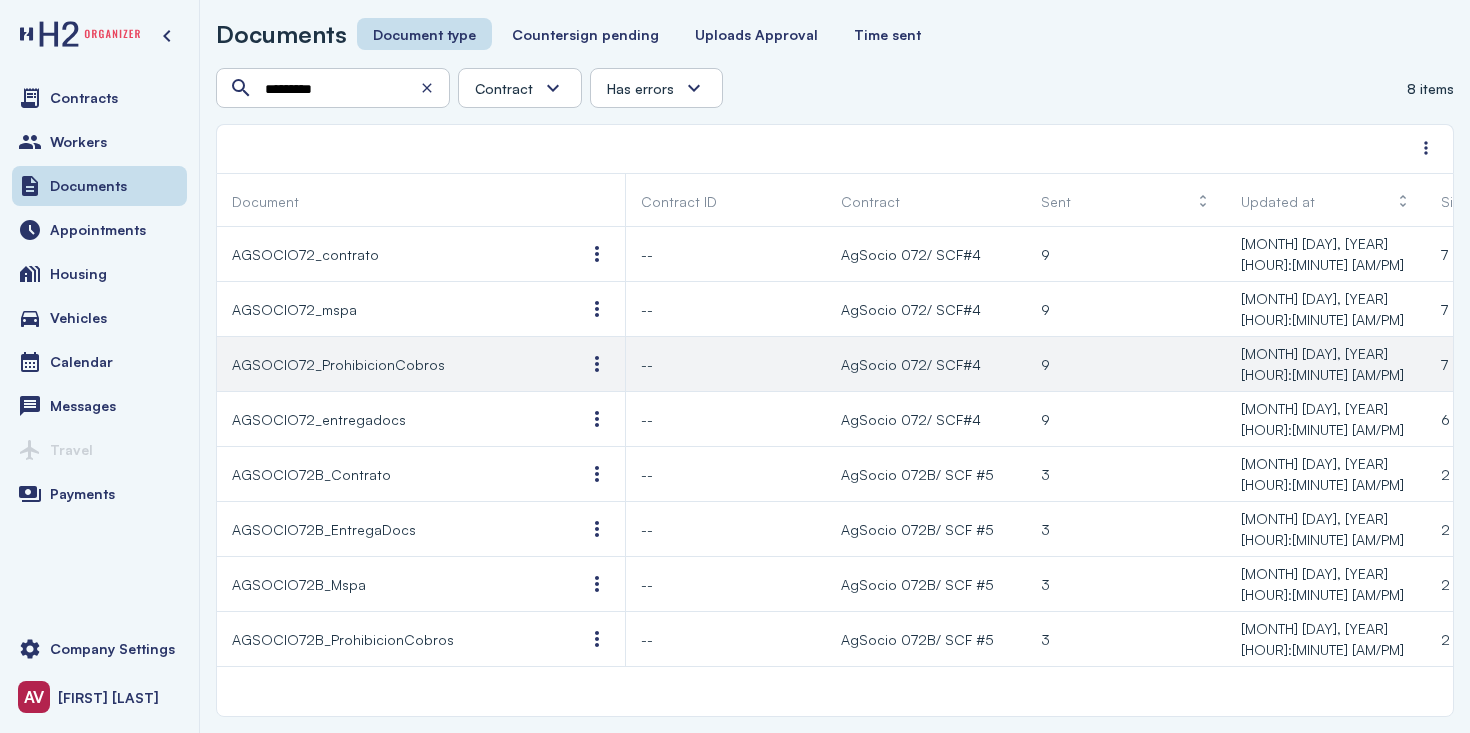 scroll, scrollTop: 0, scrollLeft: 45, axis: horizontal 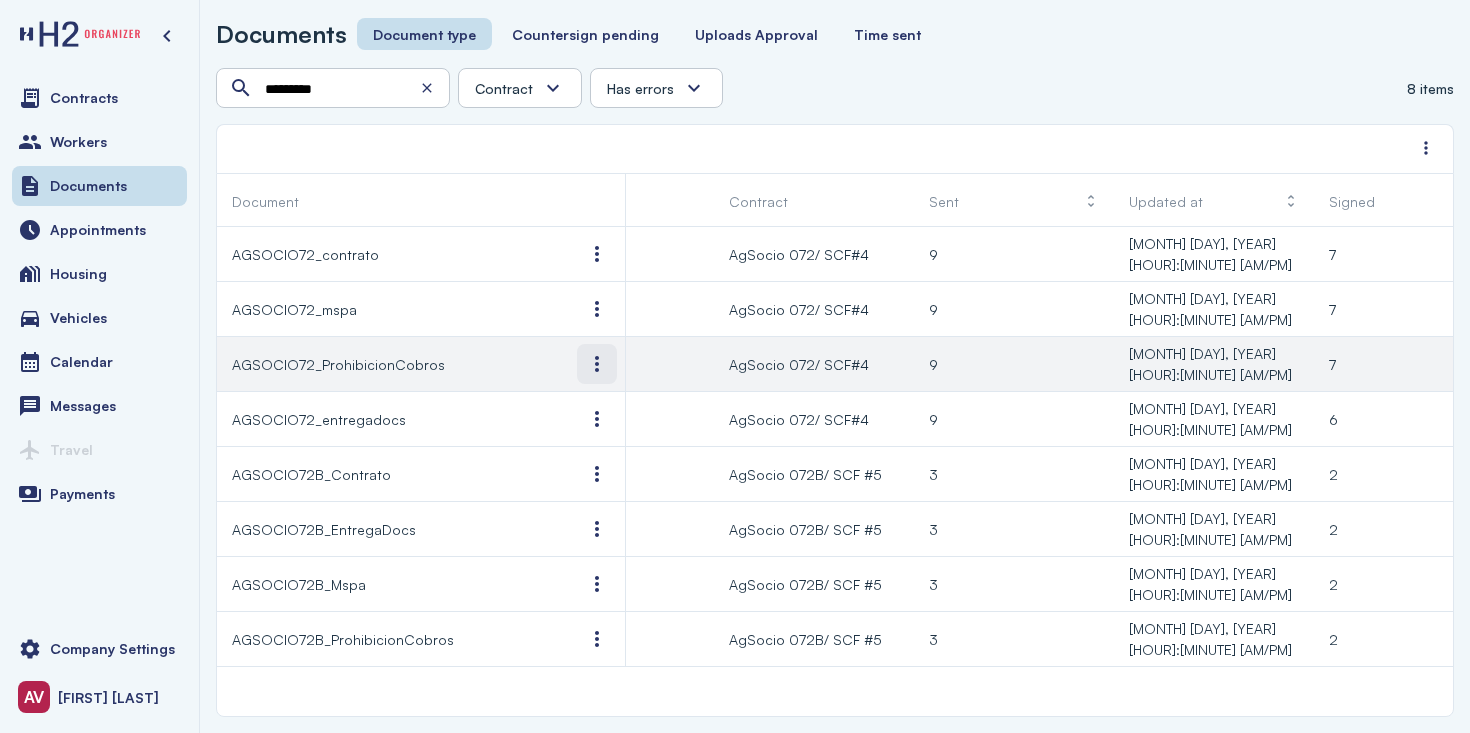 click at bounding box center (597, 364) 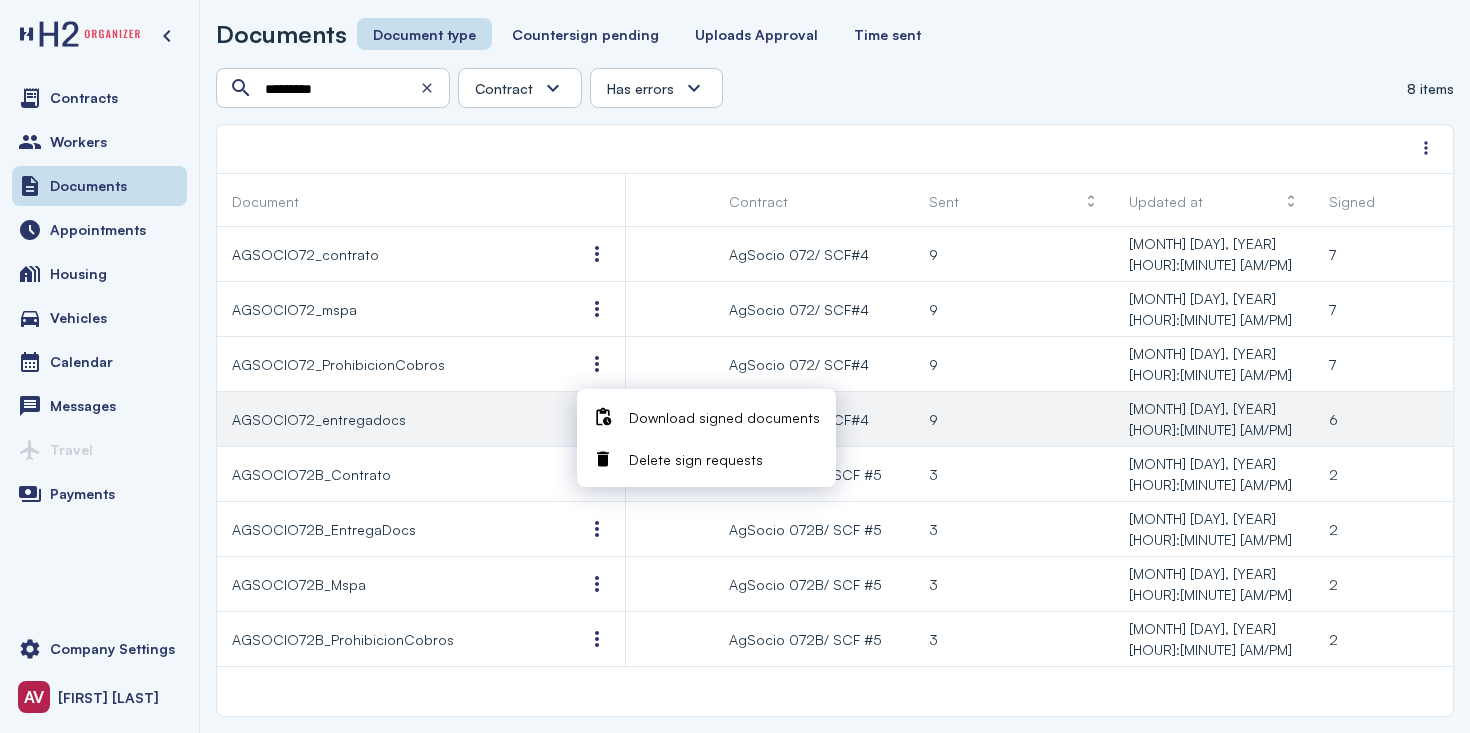 scroll, scrollTop: 0, scrollLeft: 122, axis: horizontal 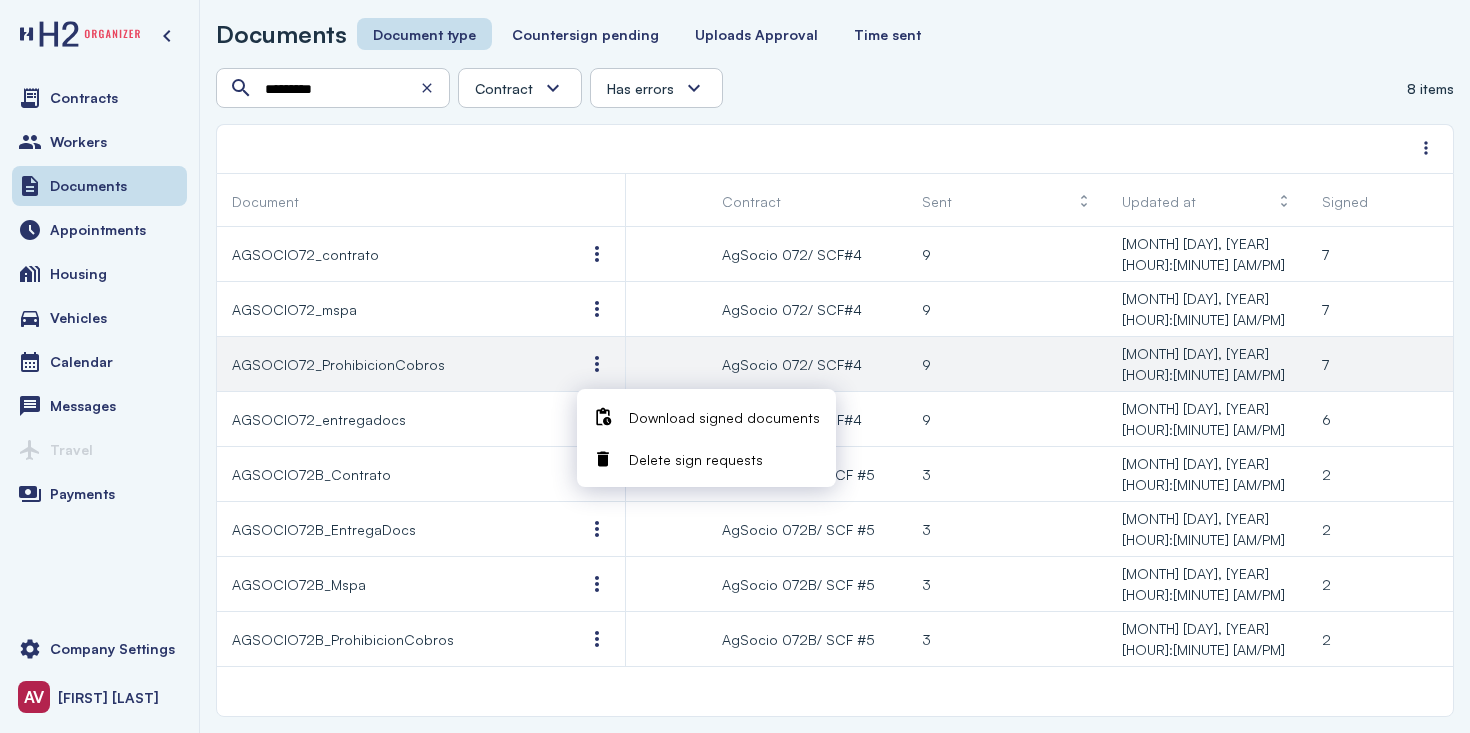 click on "9" 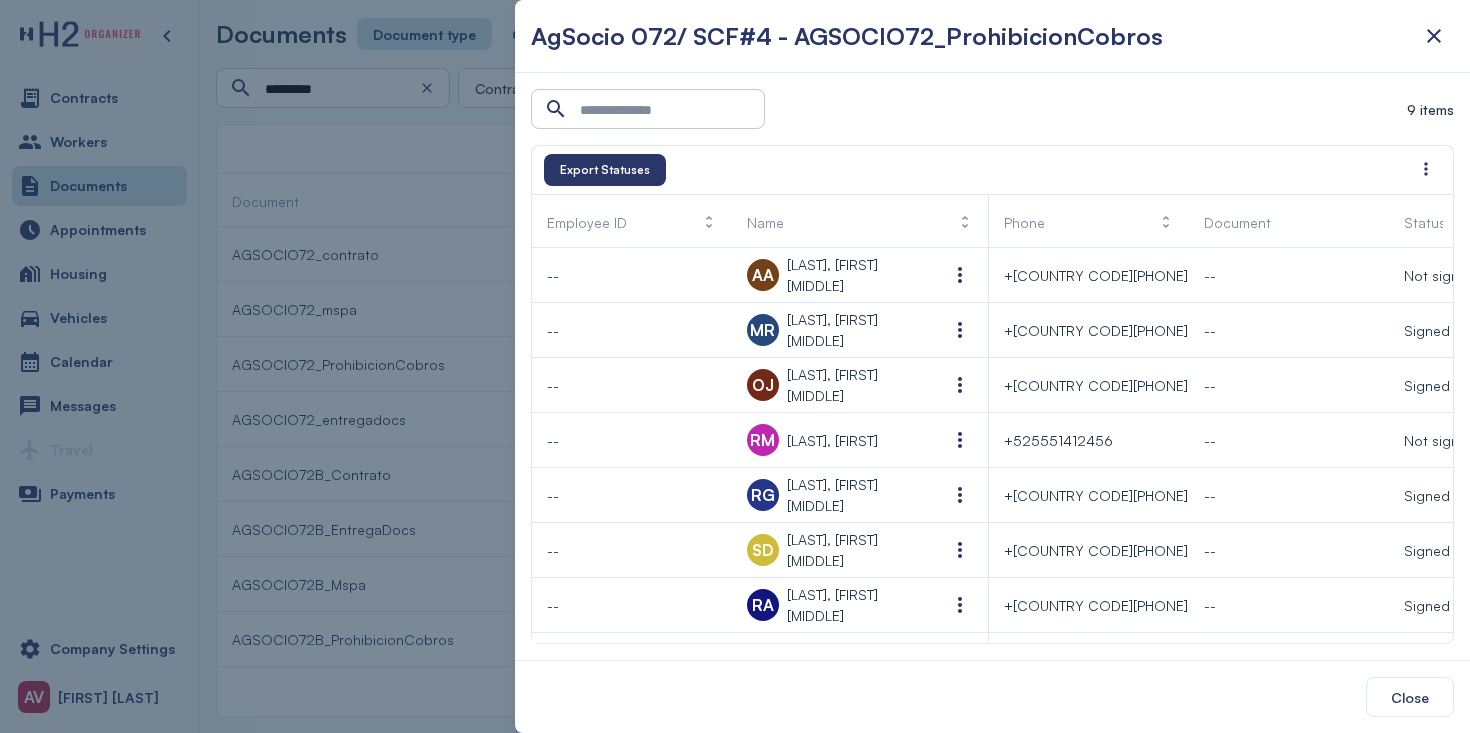 click at bounding box center [735, 366] 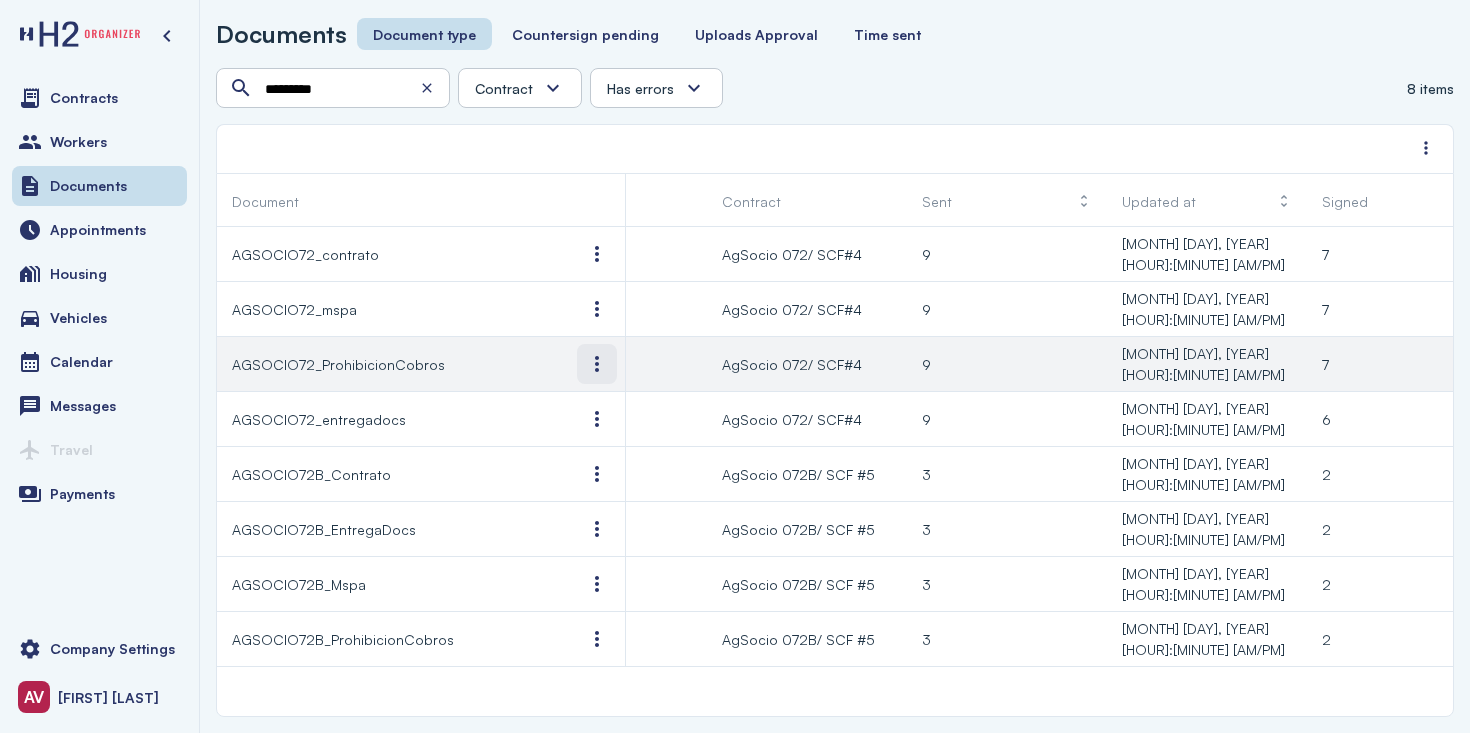 click at bounding box center (597, 364) 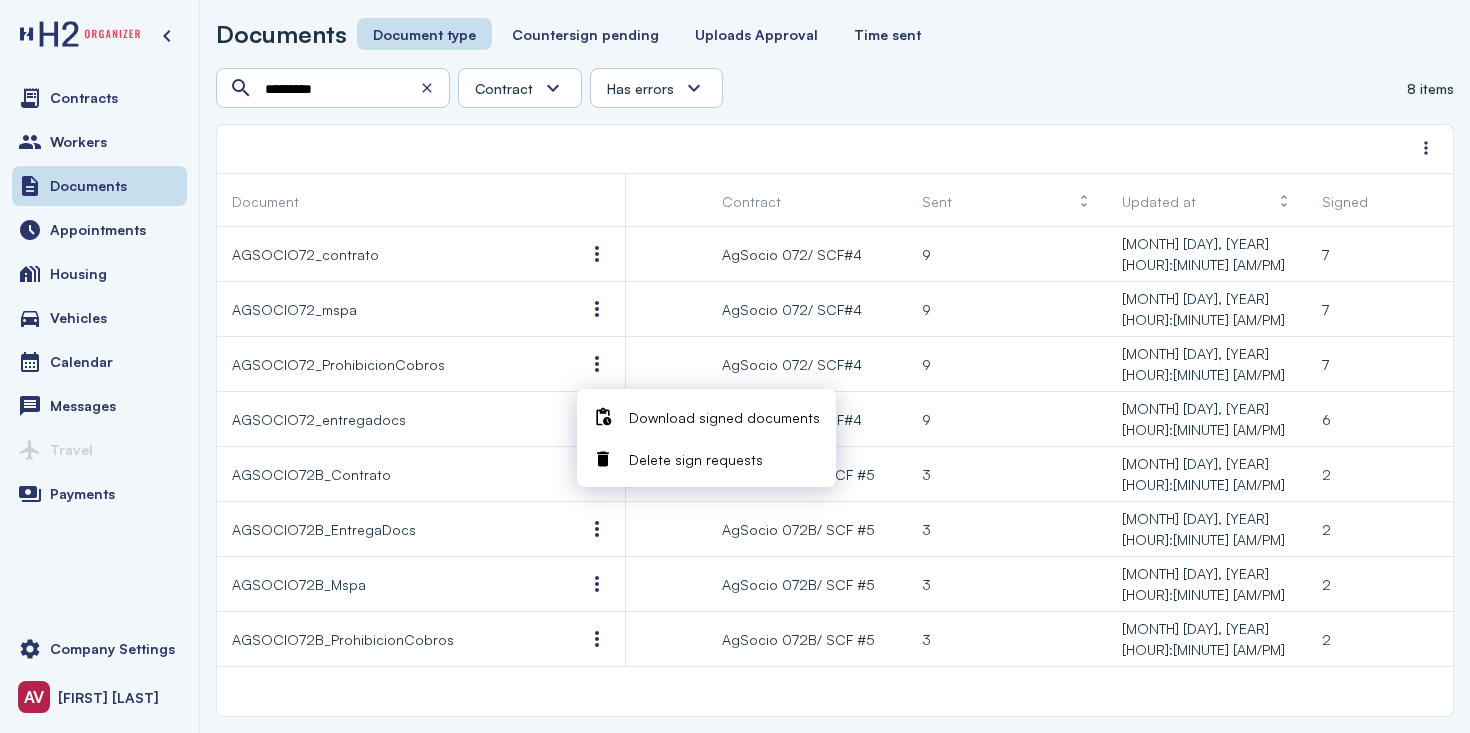 click on "Download signed documents" at bounding box center (724, 417) 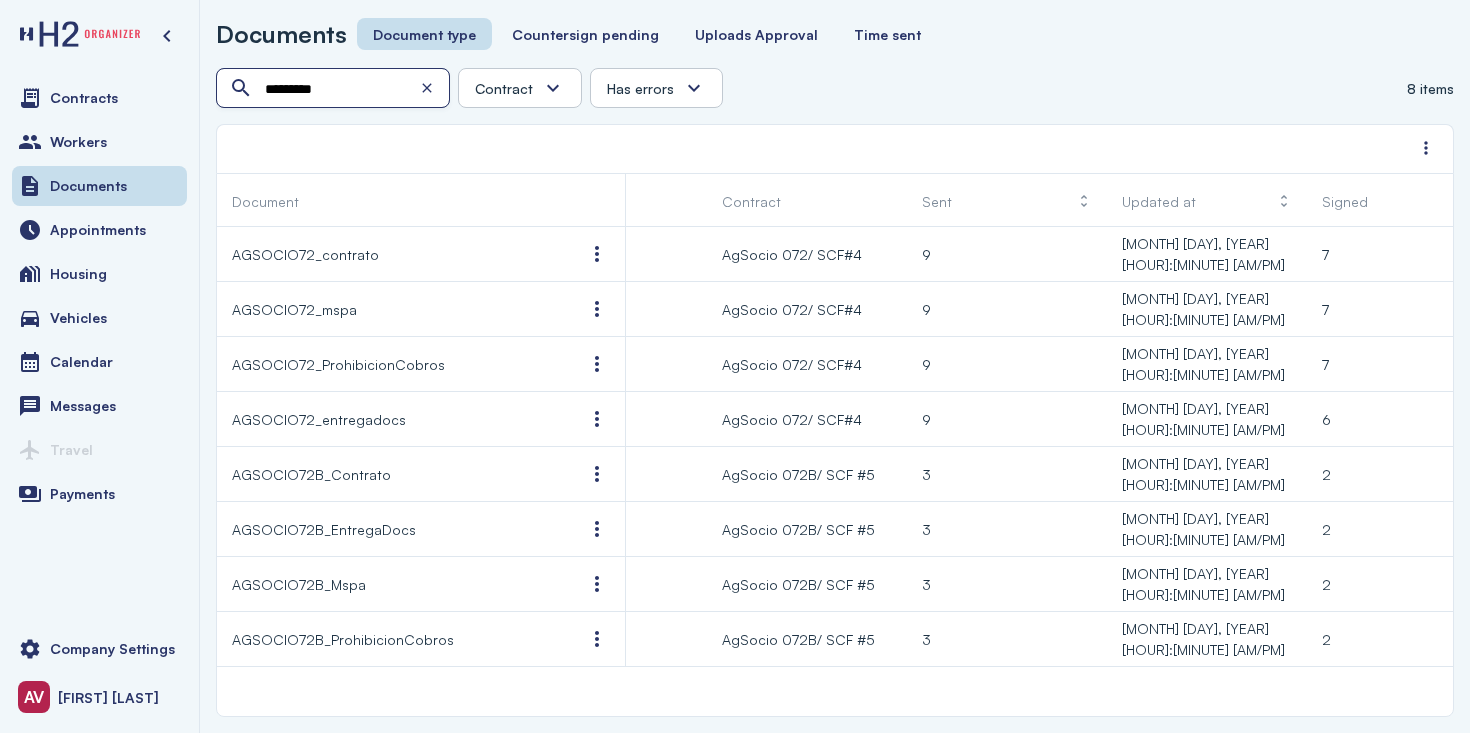 click on "*********" at bounding box center (335, 89) 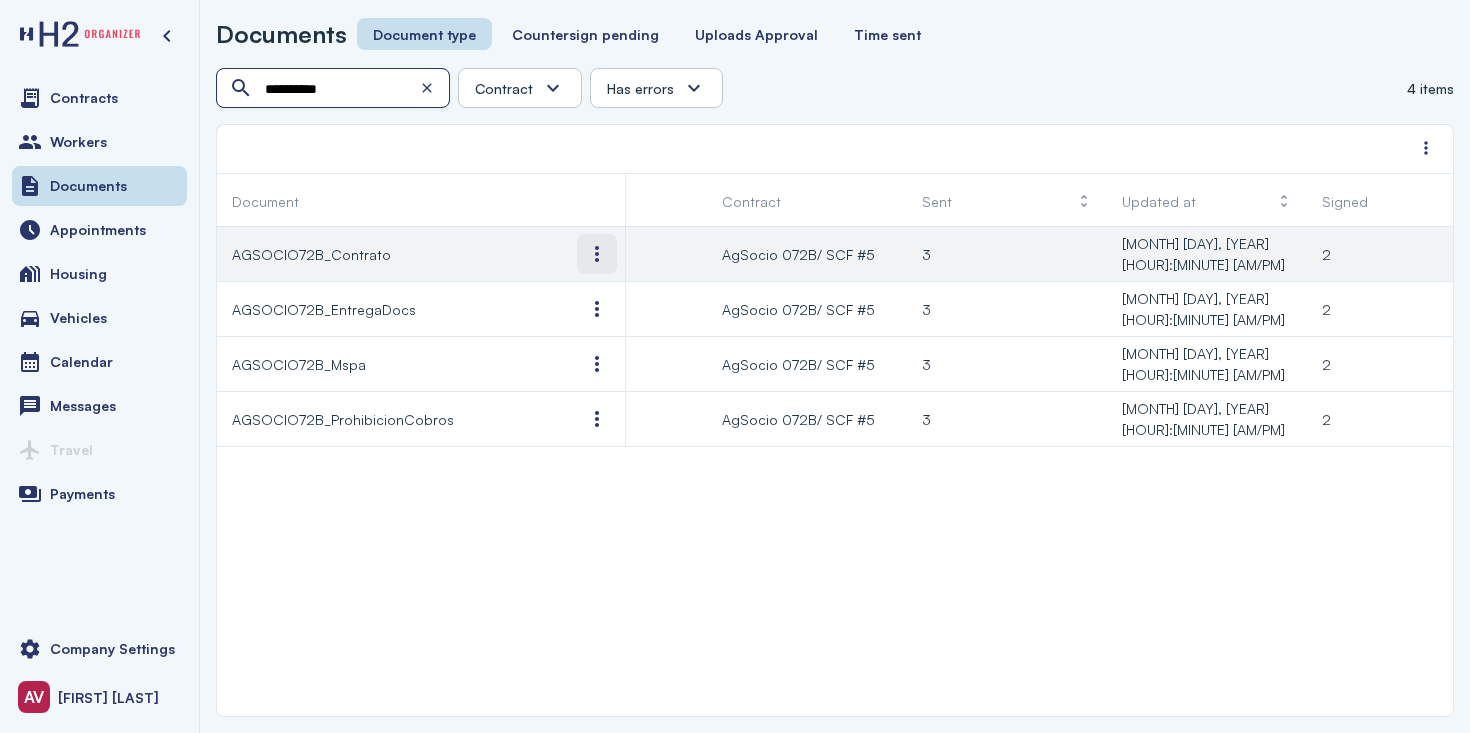 scroll, scrollTop: 0, scrollLeft: 217, axis: horizontal 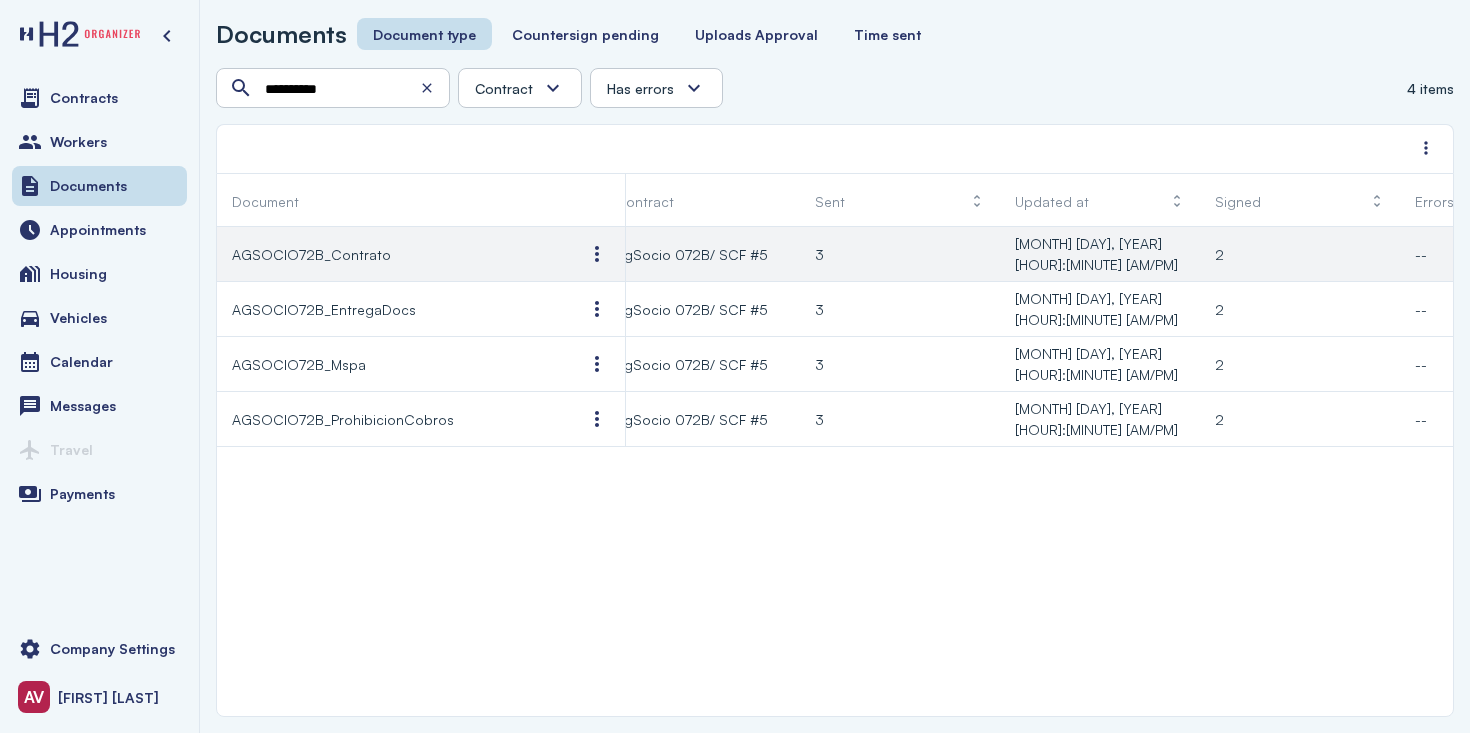 click on "3" 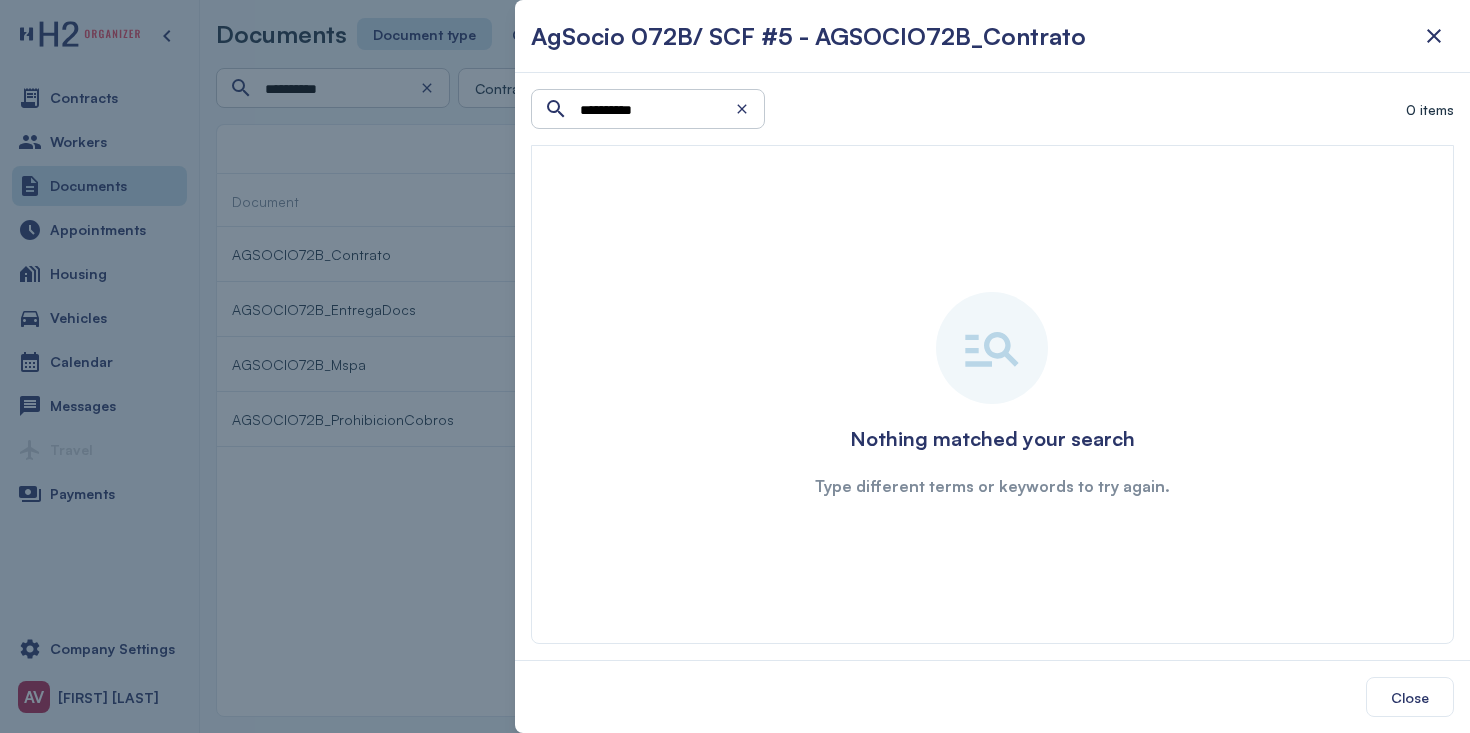 click at bounding box center [735, 366] 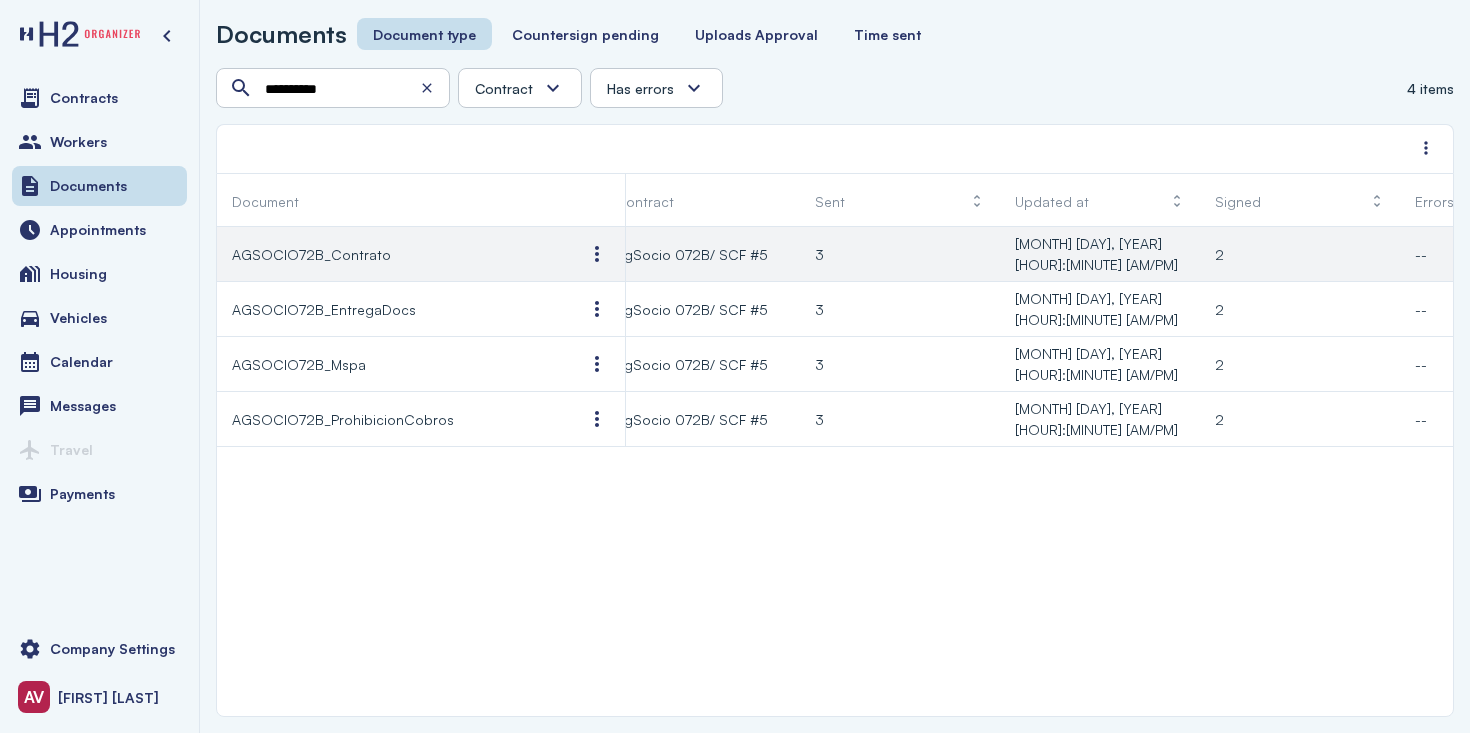 click on "3" 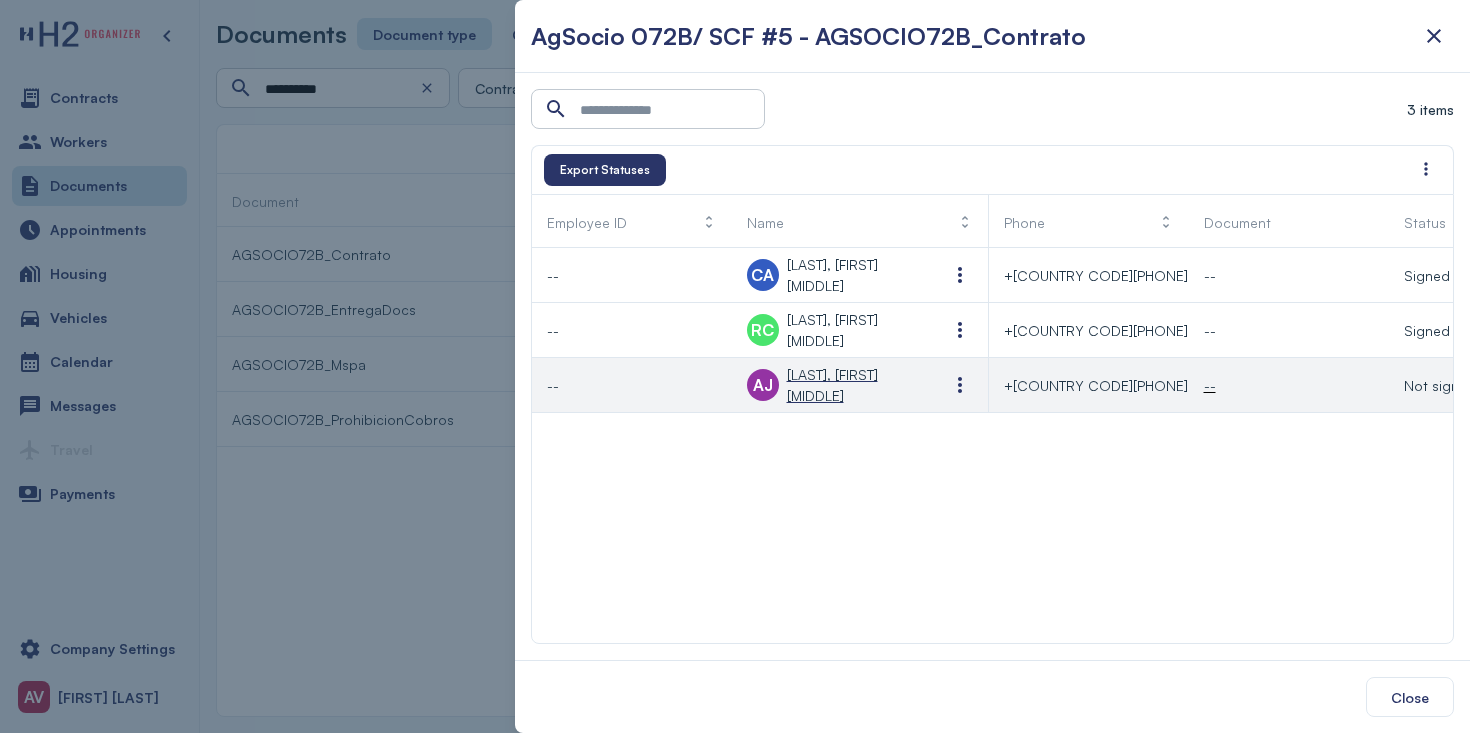 scroll, scrollTop: 0, scrollLeft: 12, axis: horizontal 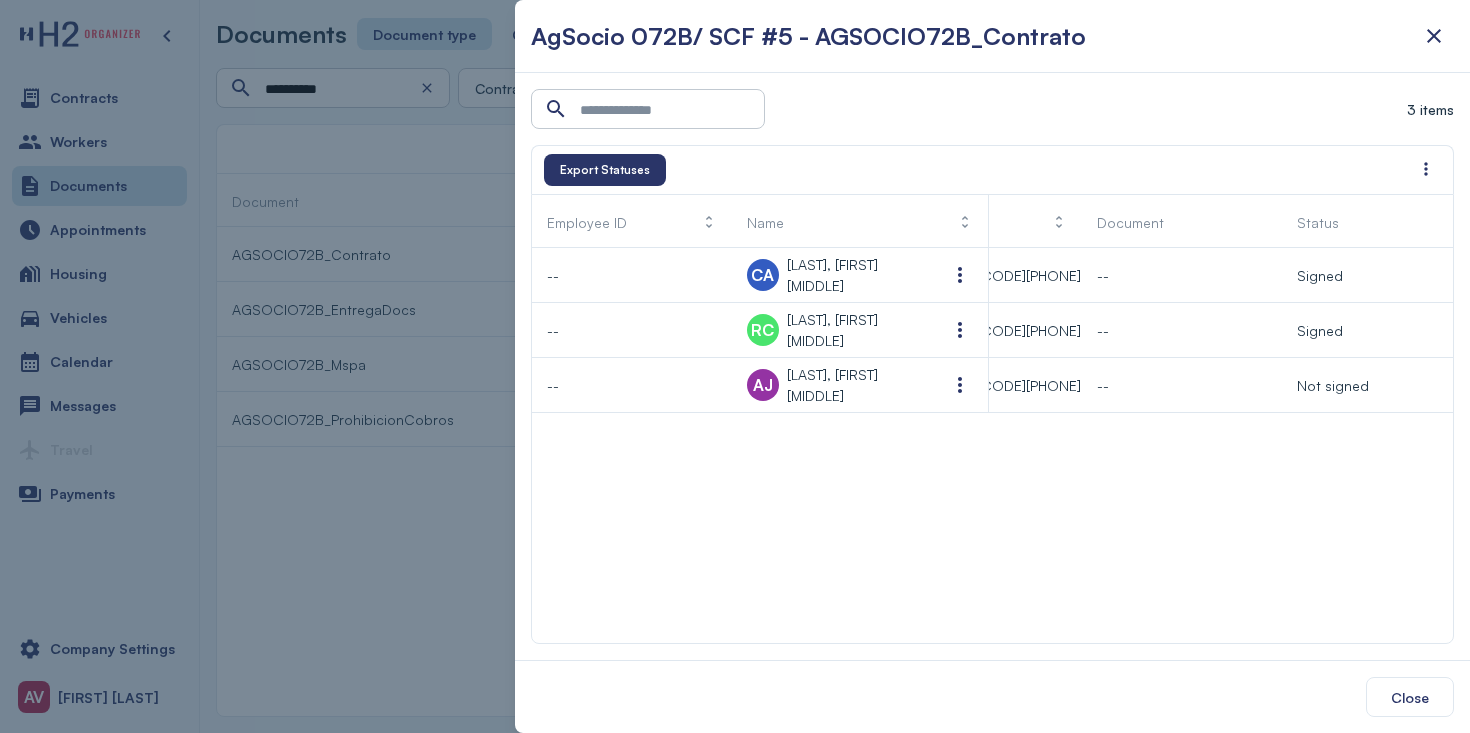 click at bounding box center (735, 366) 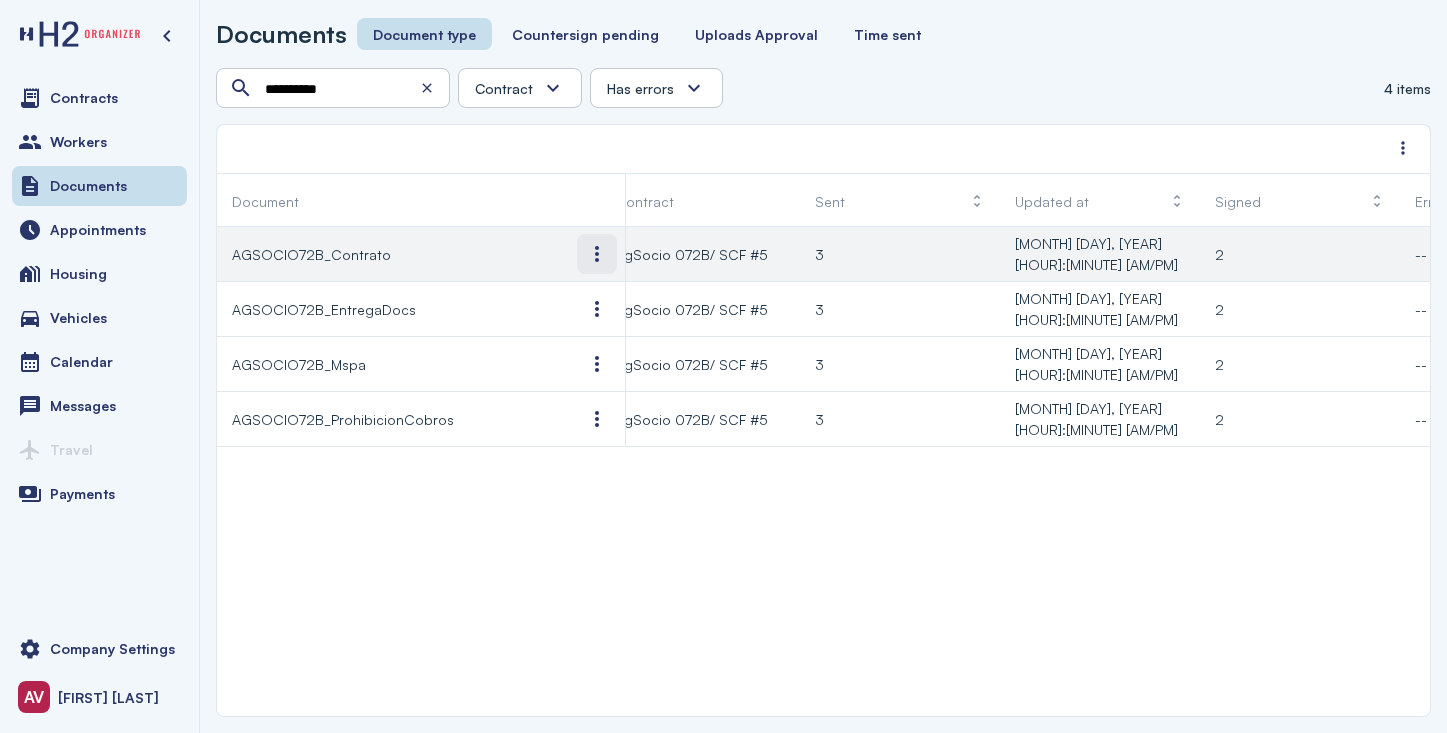 click at bounding box center (597, 254) 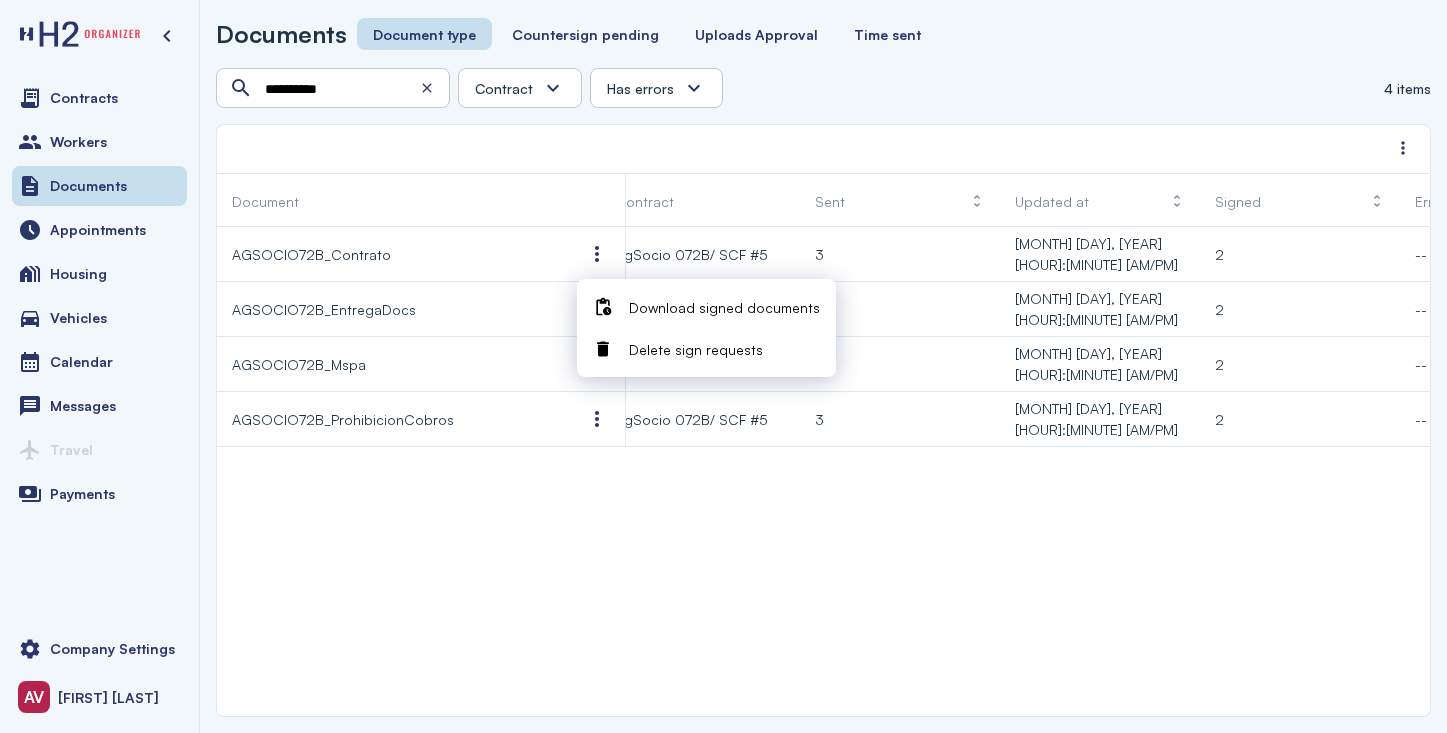 click at bounding box center (603, 307) 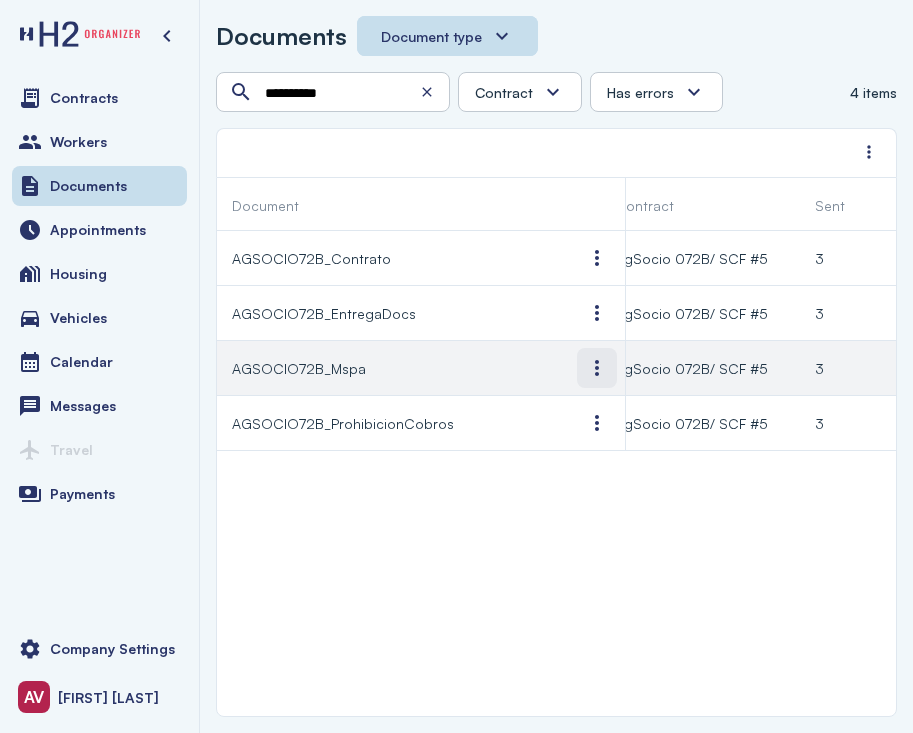 click at bounding box center [597, 368] 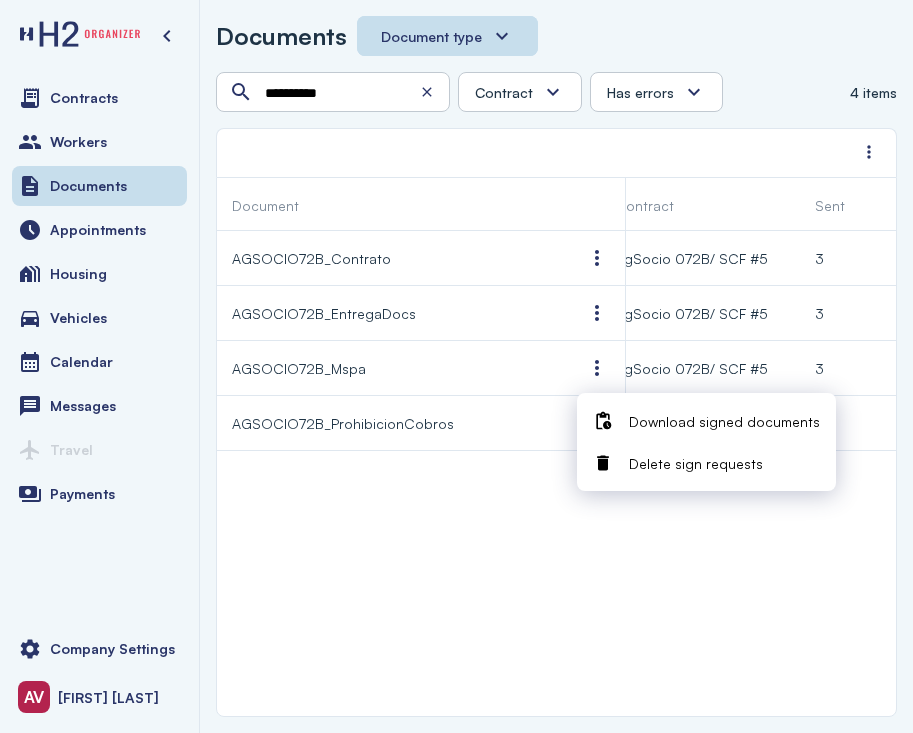 click on "Download signed documents" at bounding box center (724, 421) 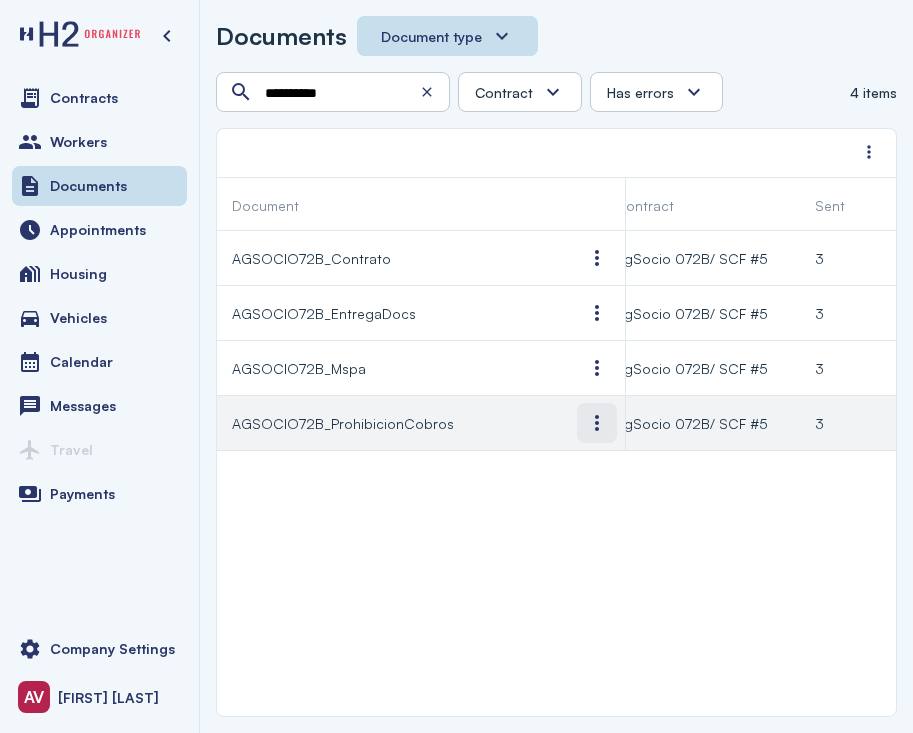click at bounding box center (597, 423) 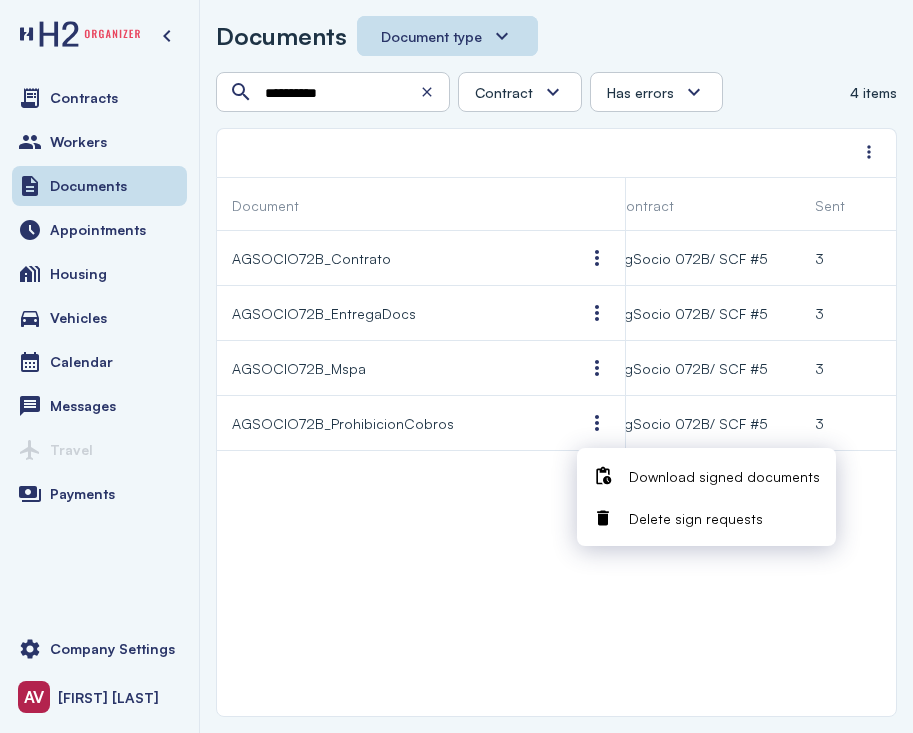 click on "Download signed documents" at bounding box center (724, 476) 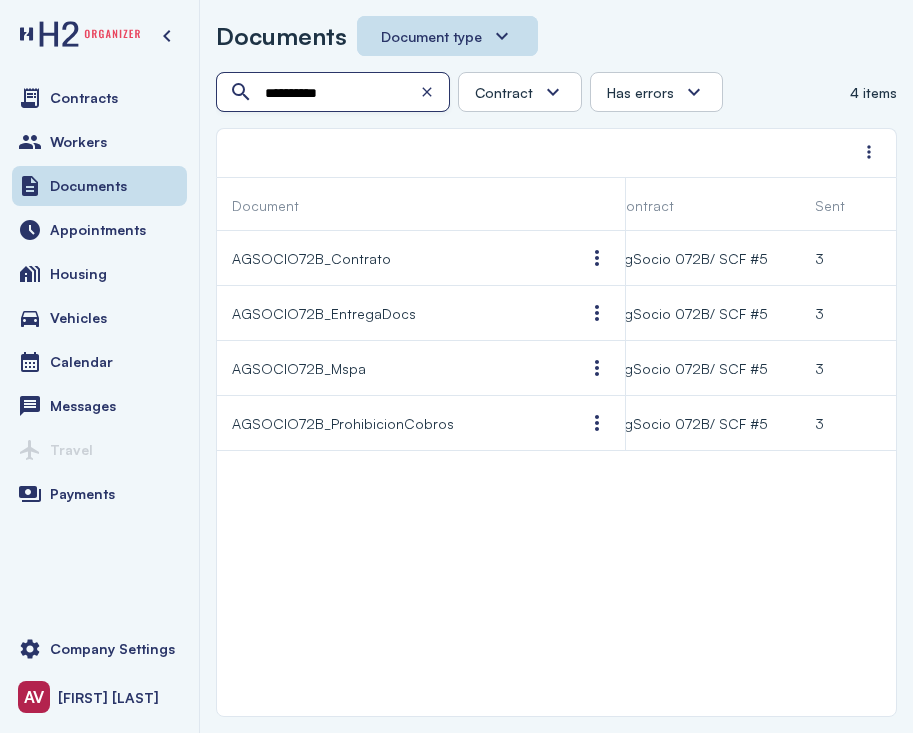 click on "**********" at bounding box center [335, 93] 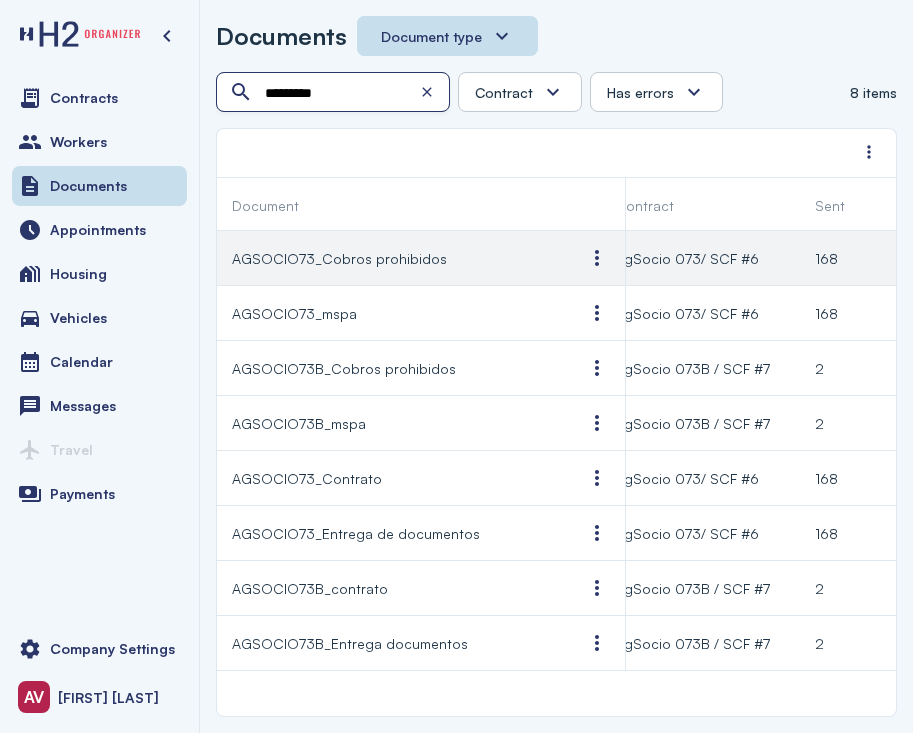 scroll, scrollTop: 0, scrollLeft: 380, axis: horizontal 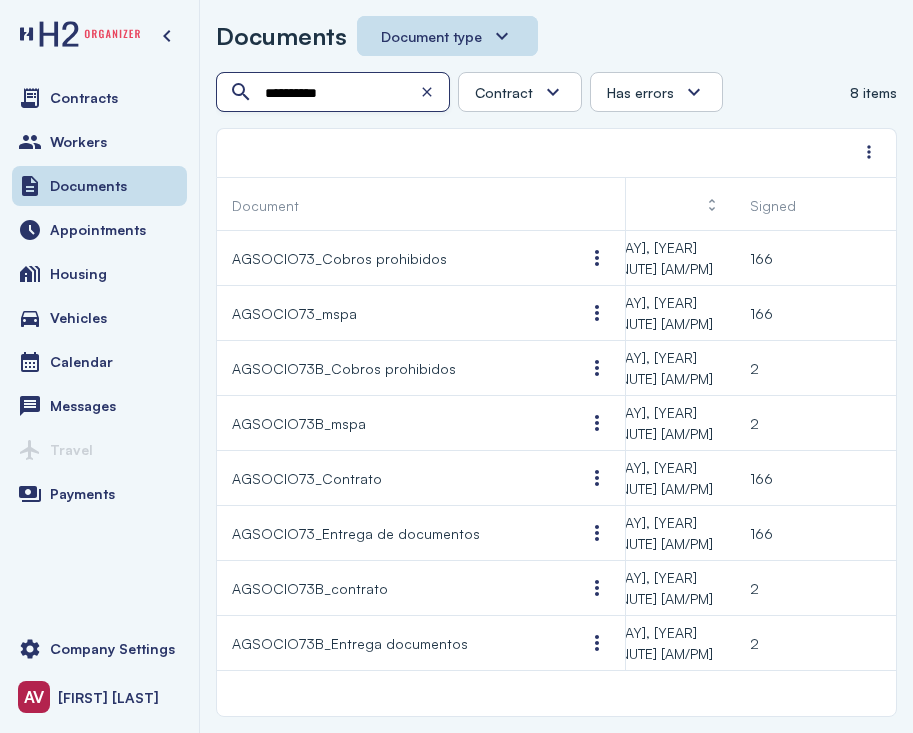 type on "**********" 